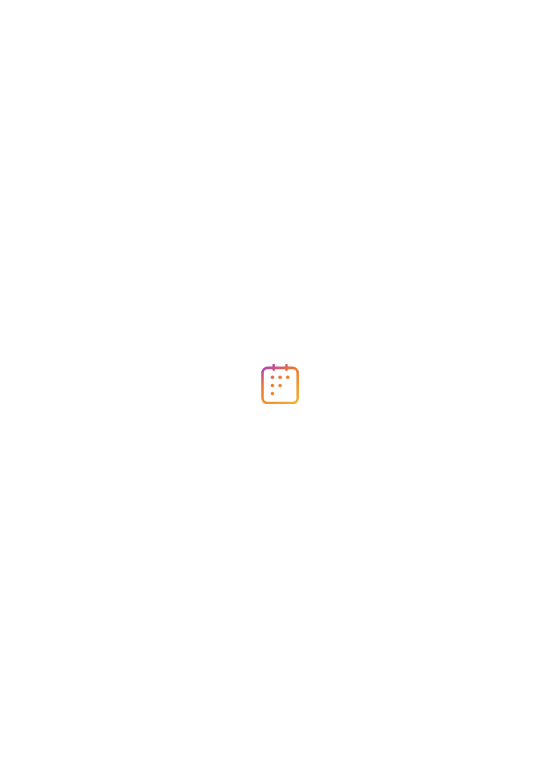 scroll, scrollTop: 0, scrollLeft: 0, axis: both 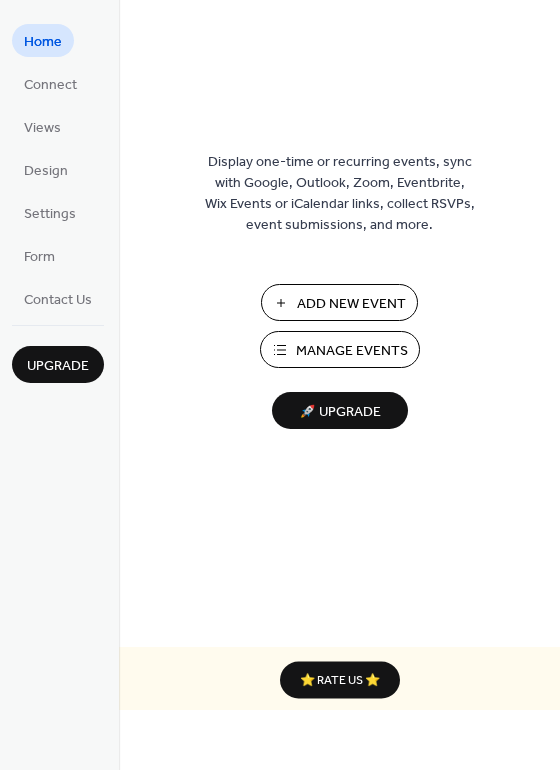 click on "Manage Events" at bounding box center [352, 351] 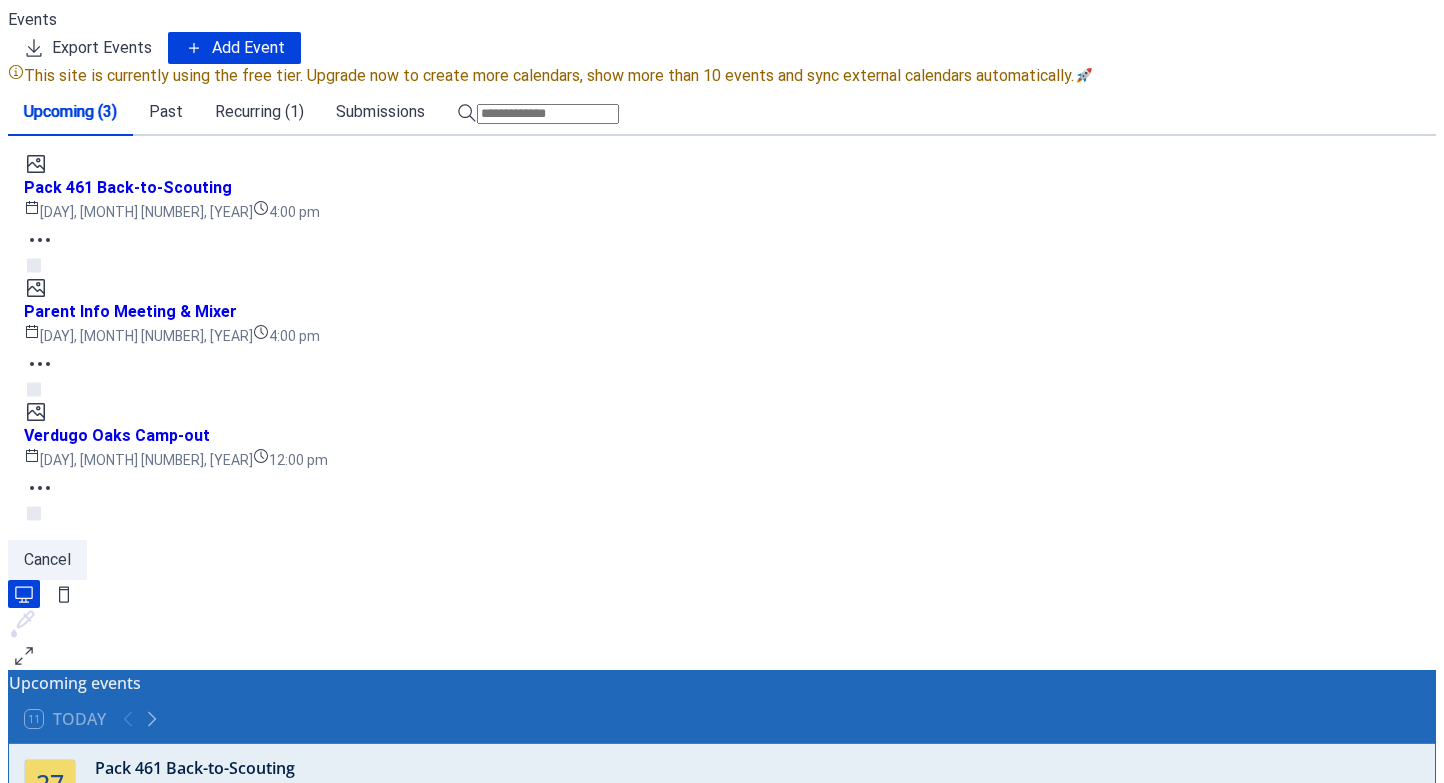 scroll, scrollTop: 0, scrollLeft: 0, axis: both 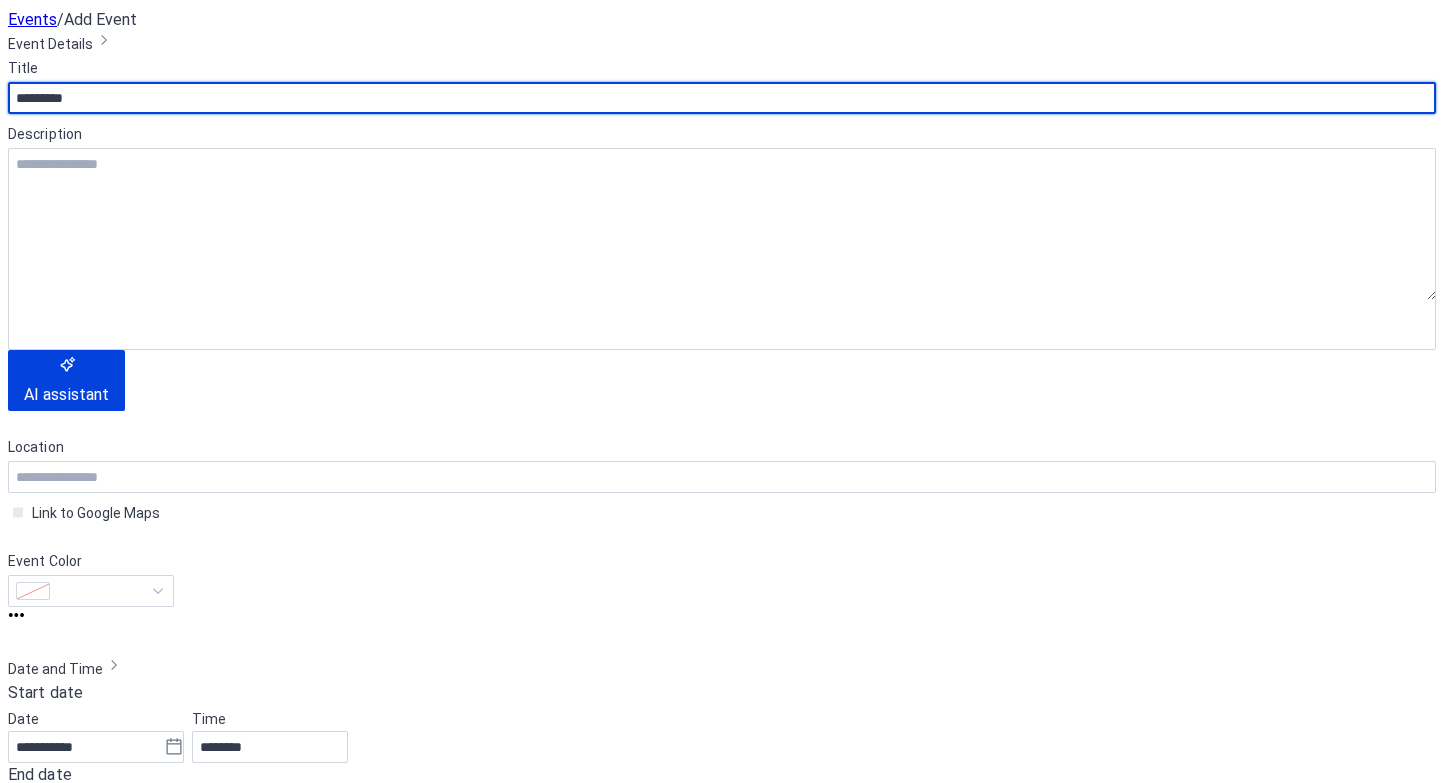 type on "*********" 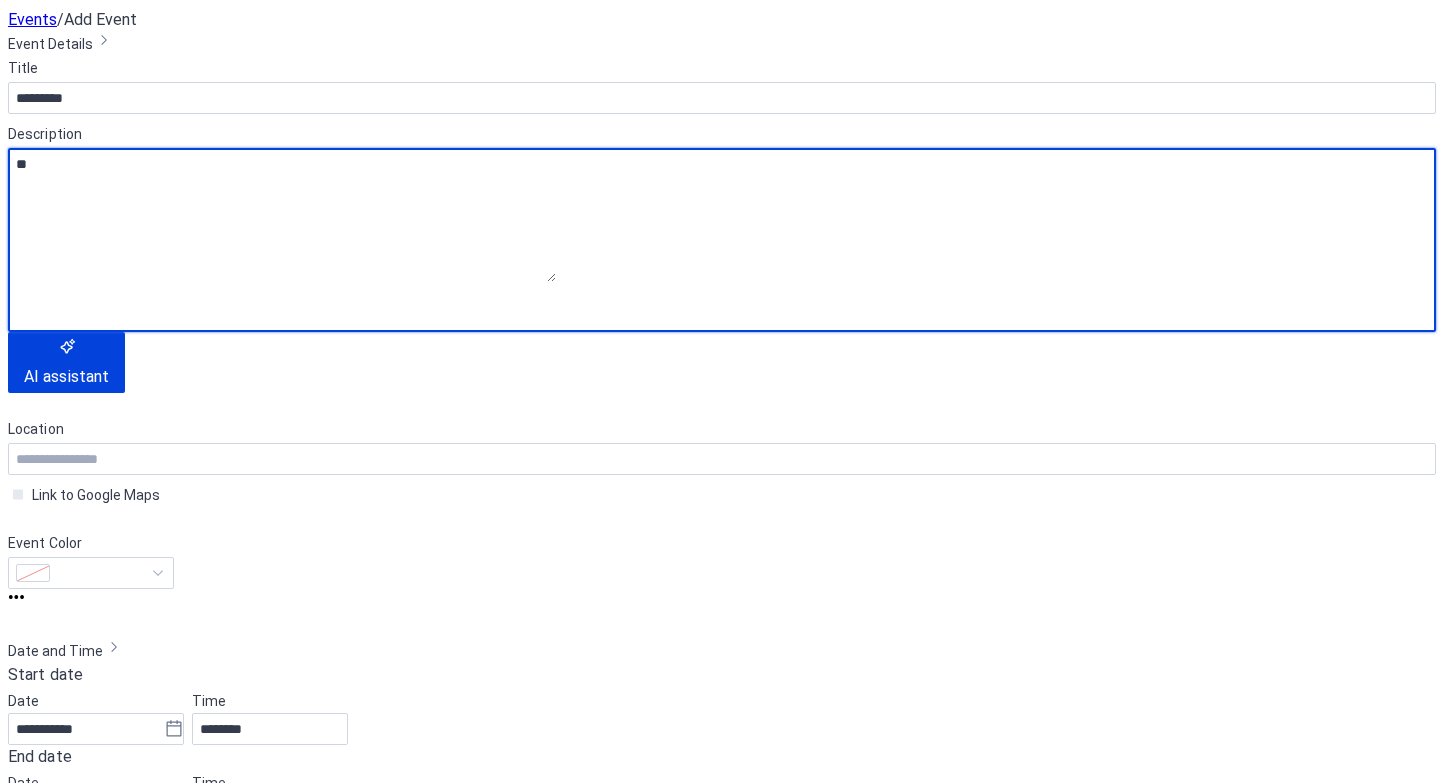 type on "*" 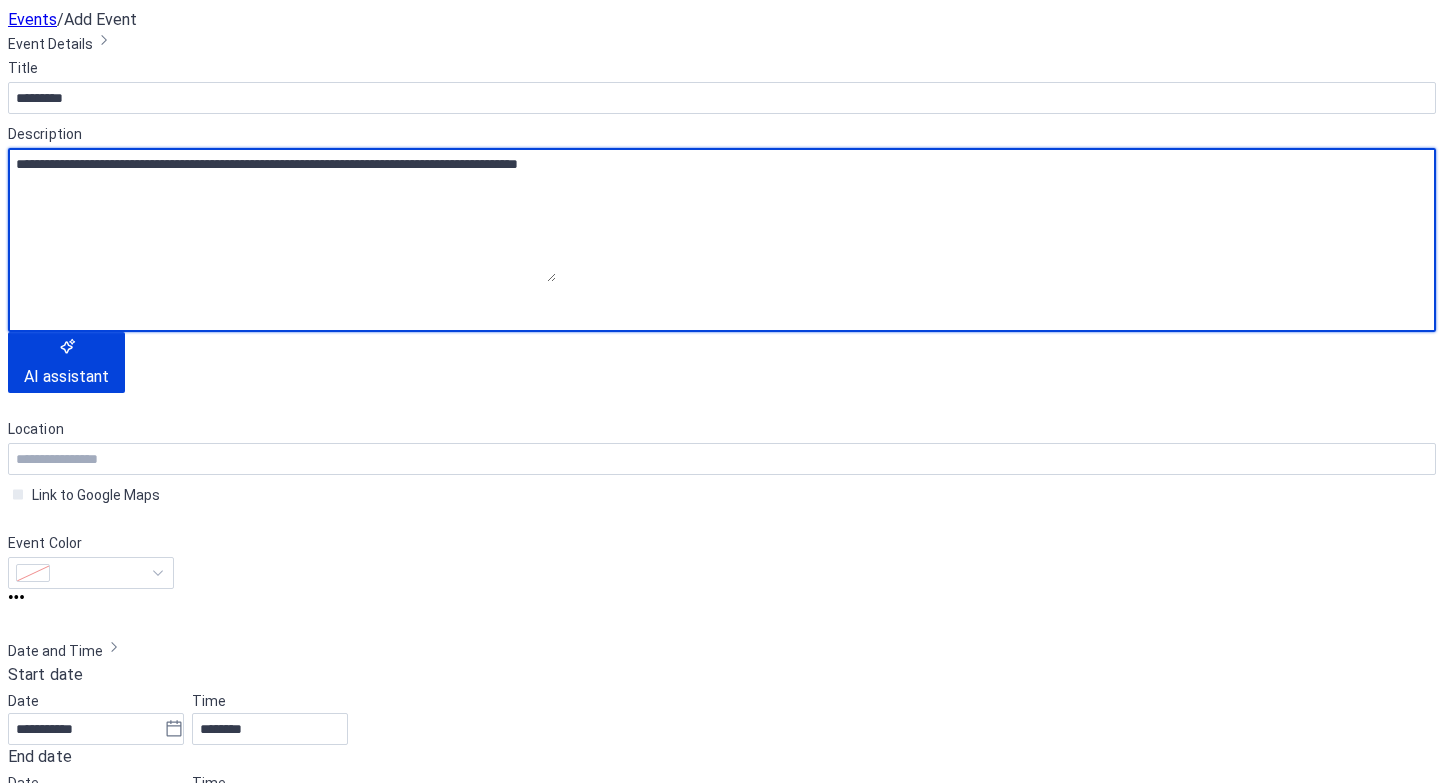 scroll, scrollTop: 353, scrollLeft: 0, axis: vertical 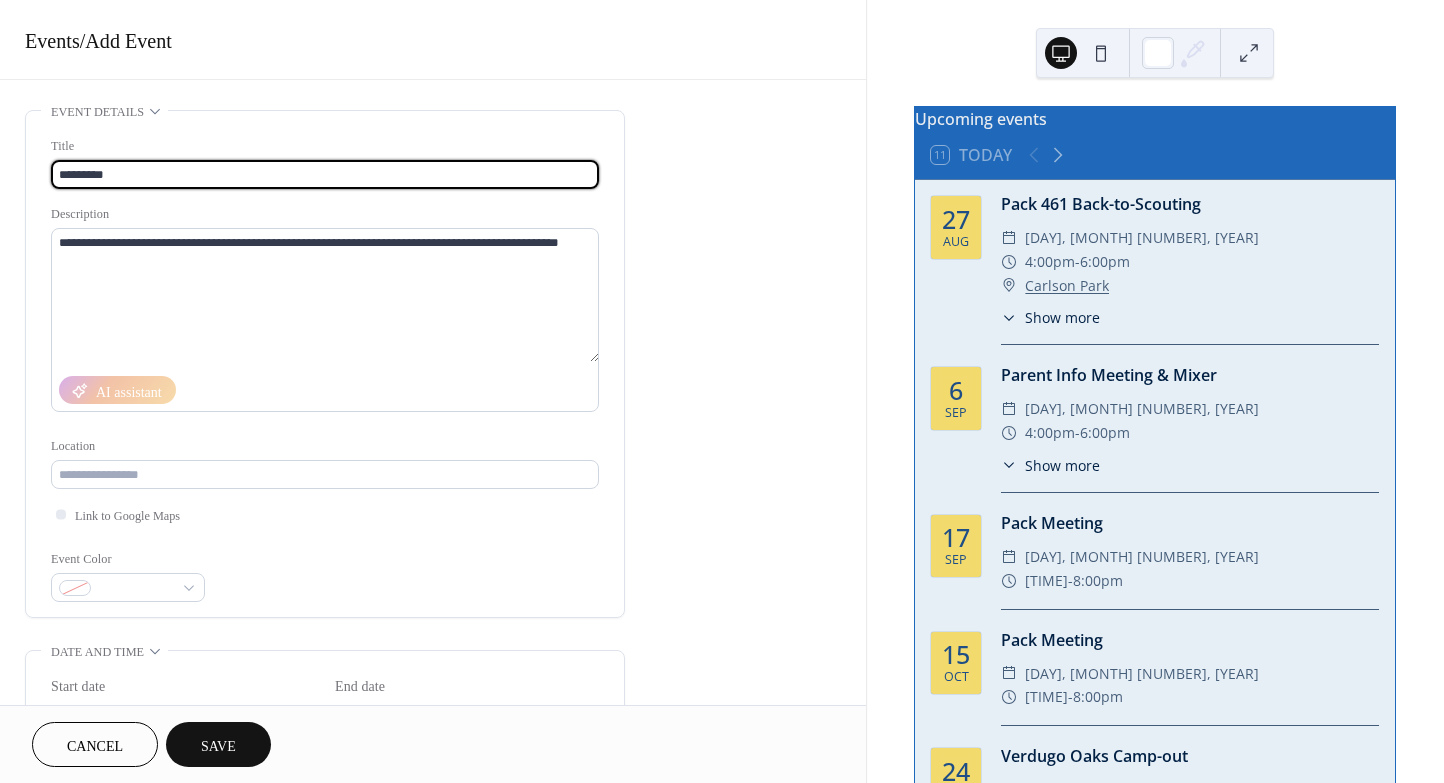 click on "*********" at bounding box center (325, 174) 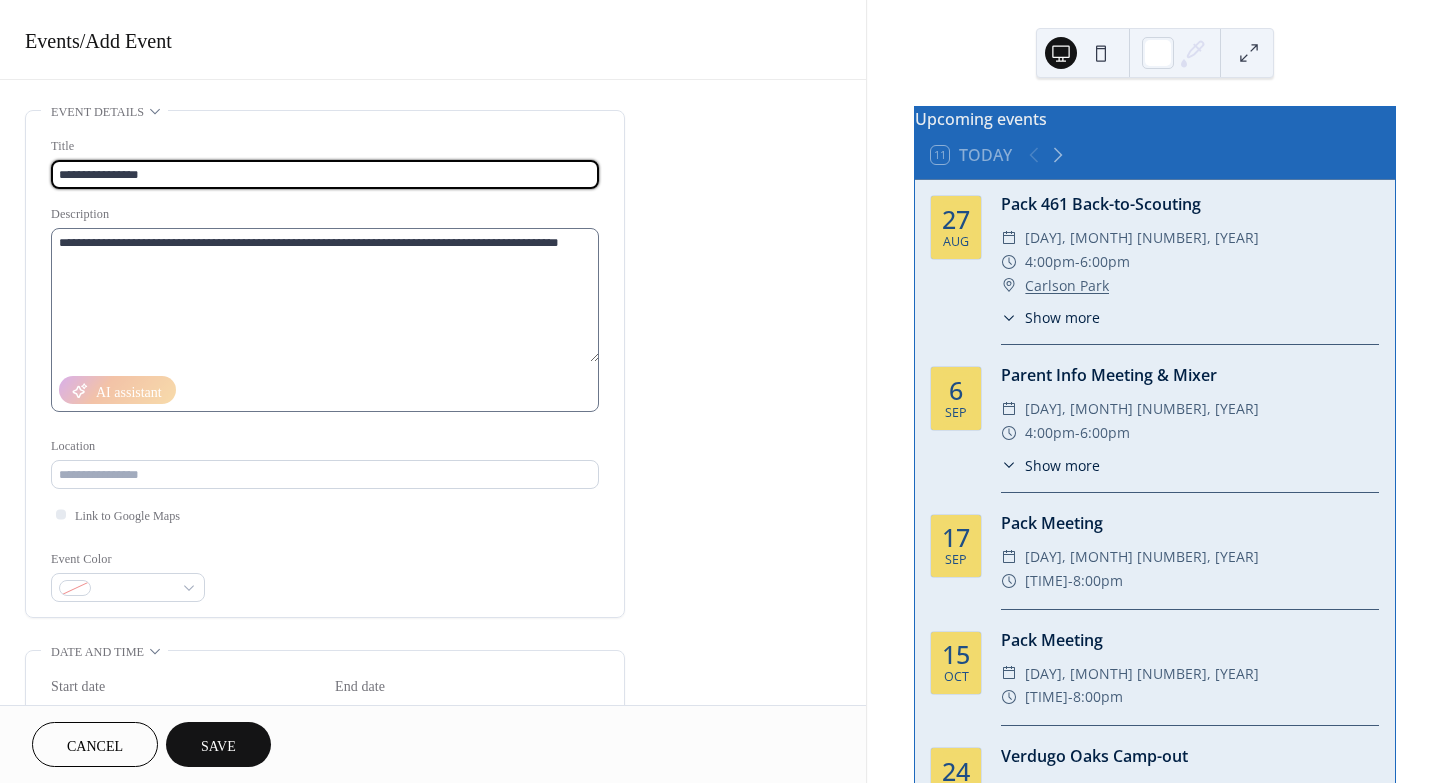 type on "**********" 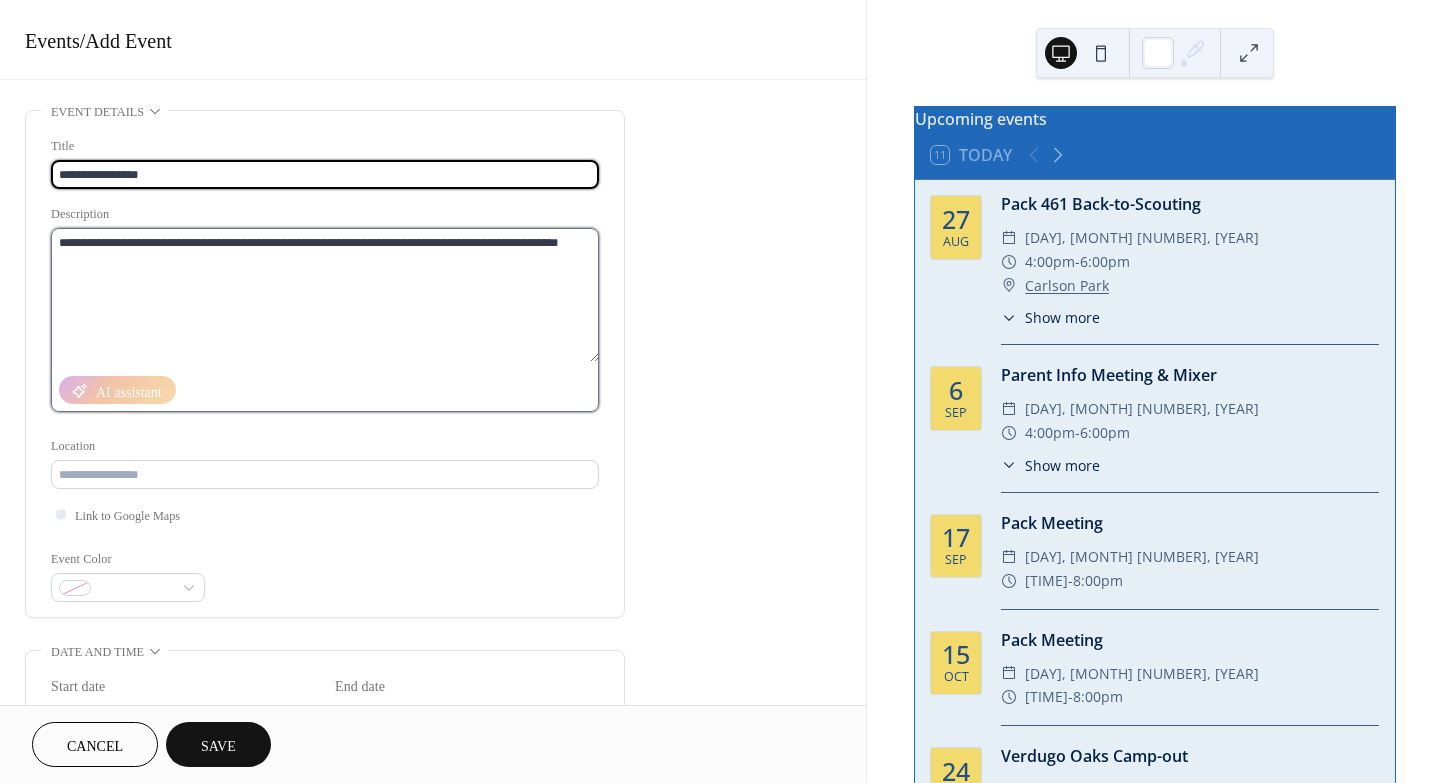 click on "**********" at bounding box center [325, 295] 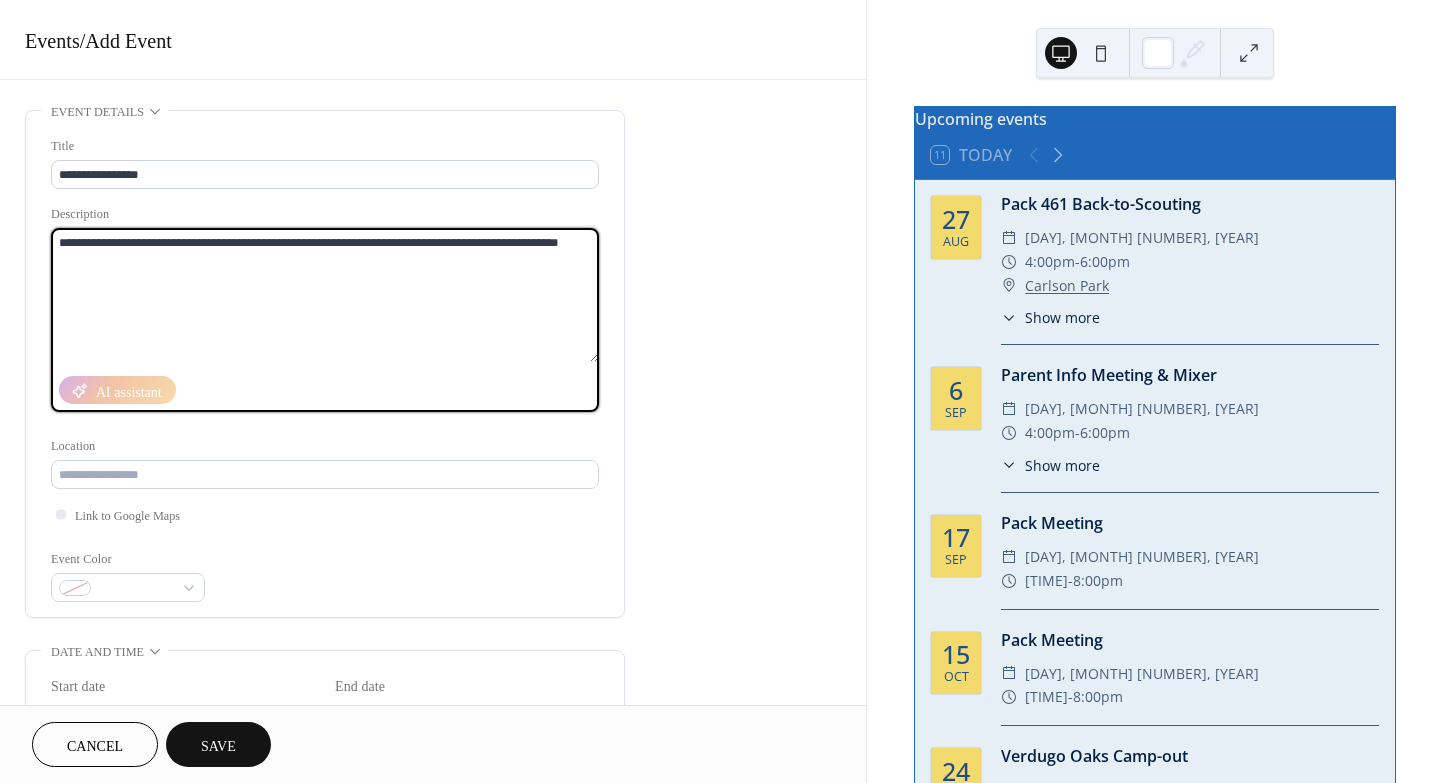click on "**********" at bounding box center (325, 295) 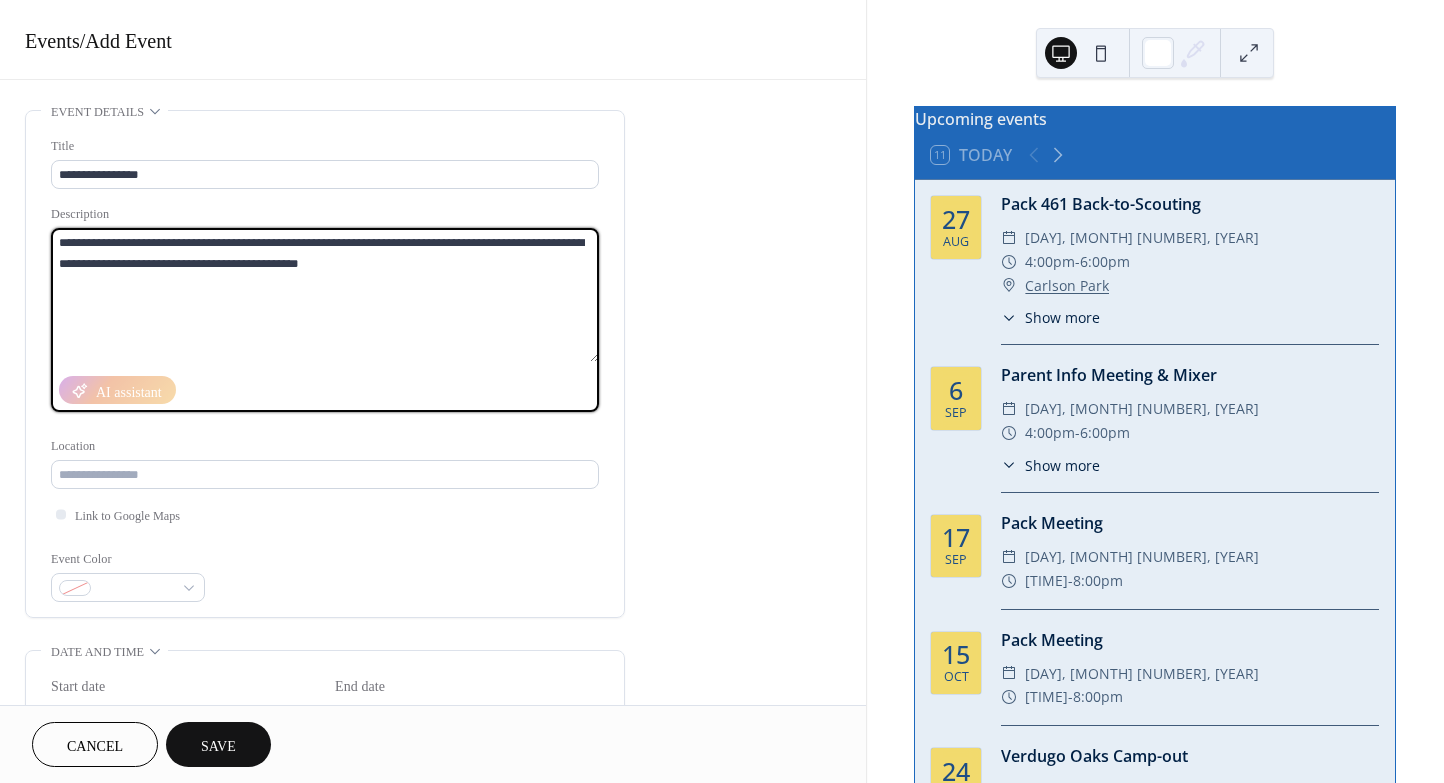 click on "**********" at bounding box center [325, 295] 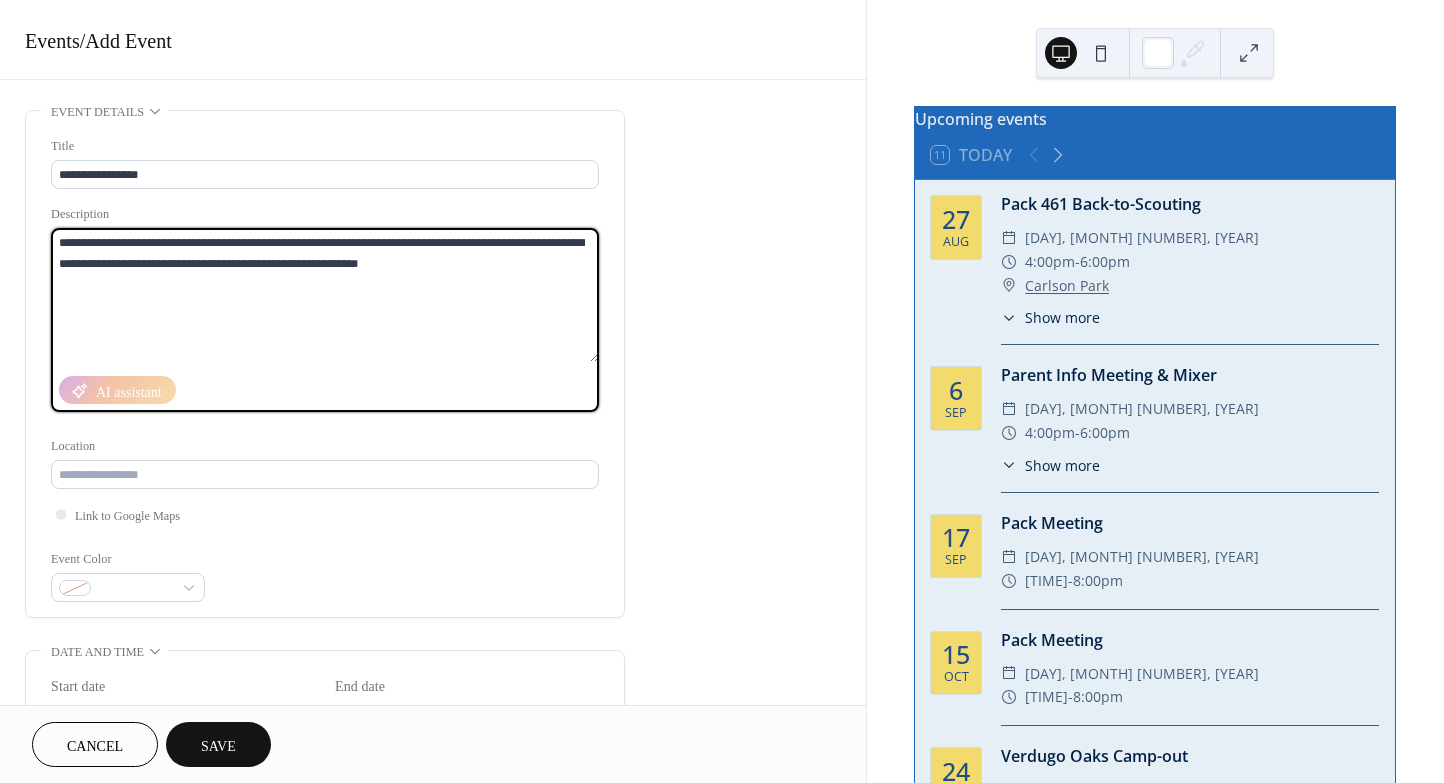 click on "**********" at bounding box center [325, 295] 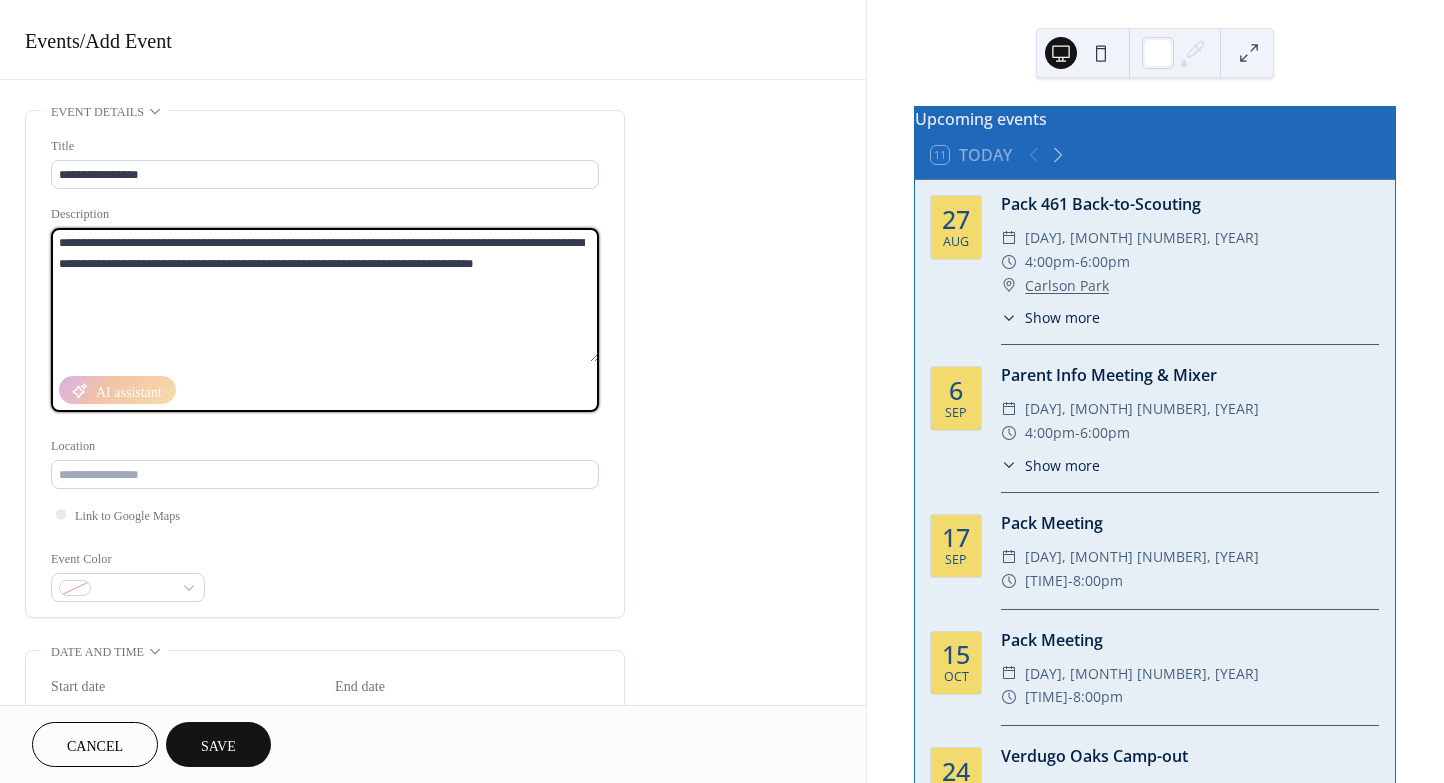 drag, startPoint x: 536, startPoint y: 268, endPoint x: 515, endPoint y: 249, distance: 28.319605 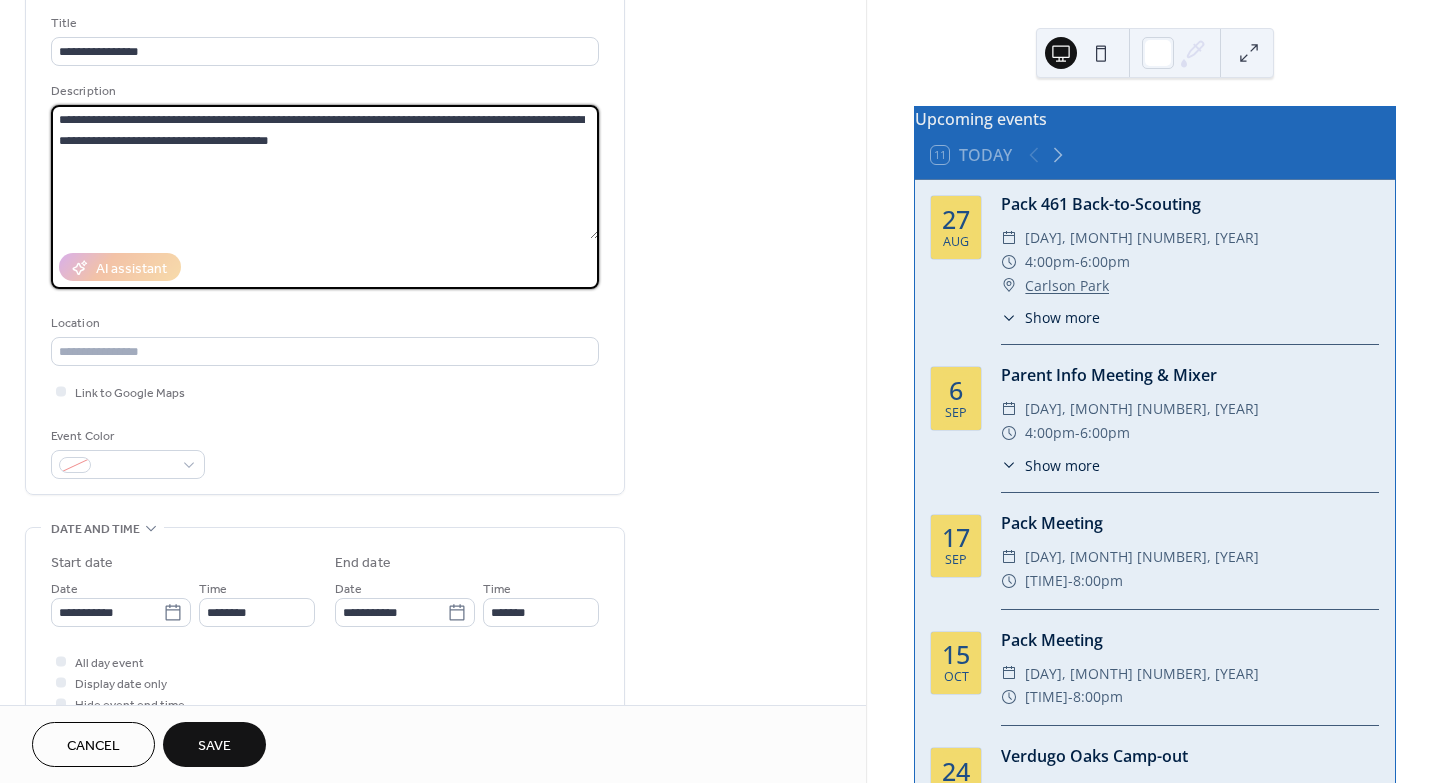 scroll, scrollTop: 152, scrollLeft: 0, axis: vertical 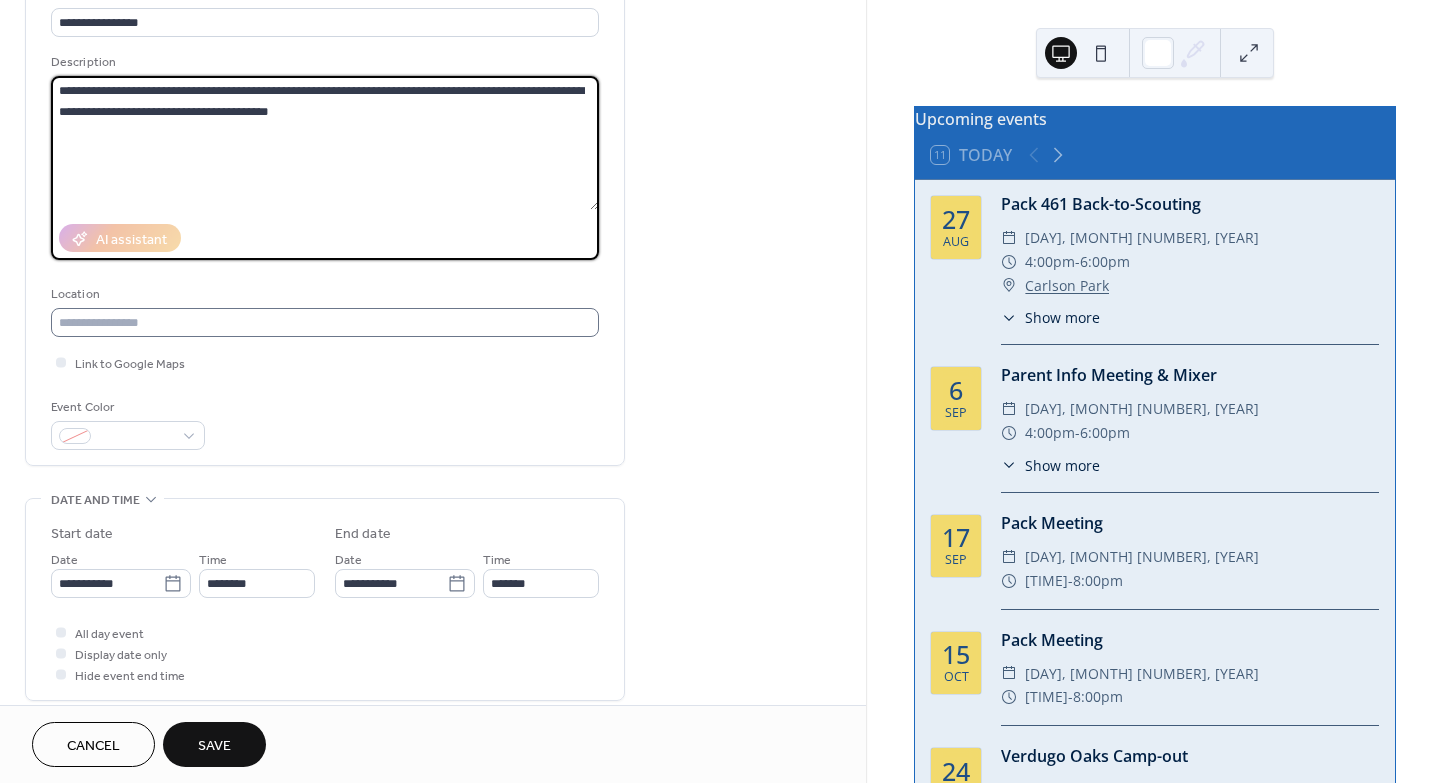 type on "**********" 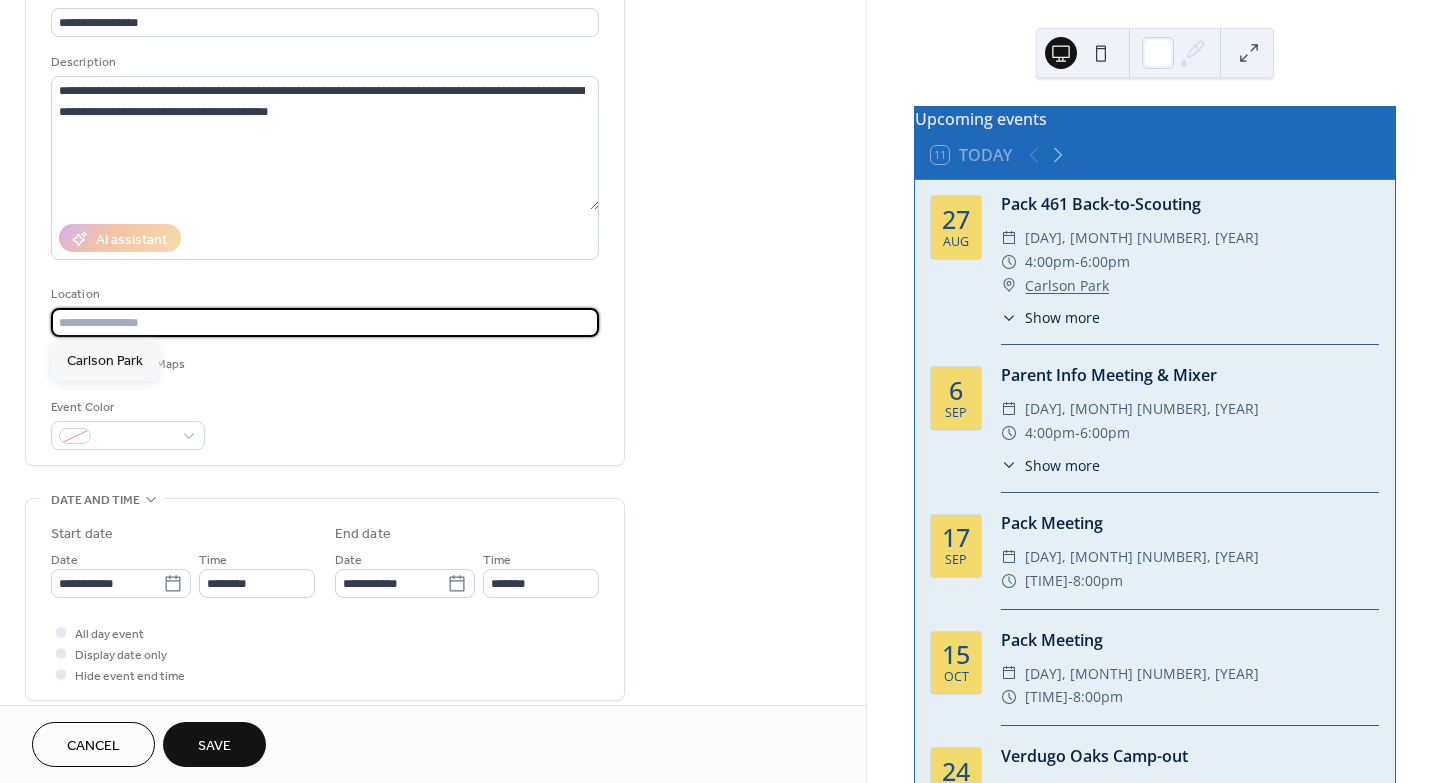 click at bounding box center [325, 322] 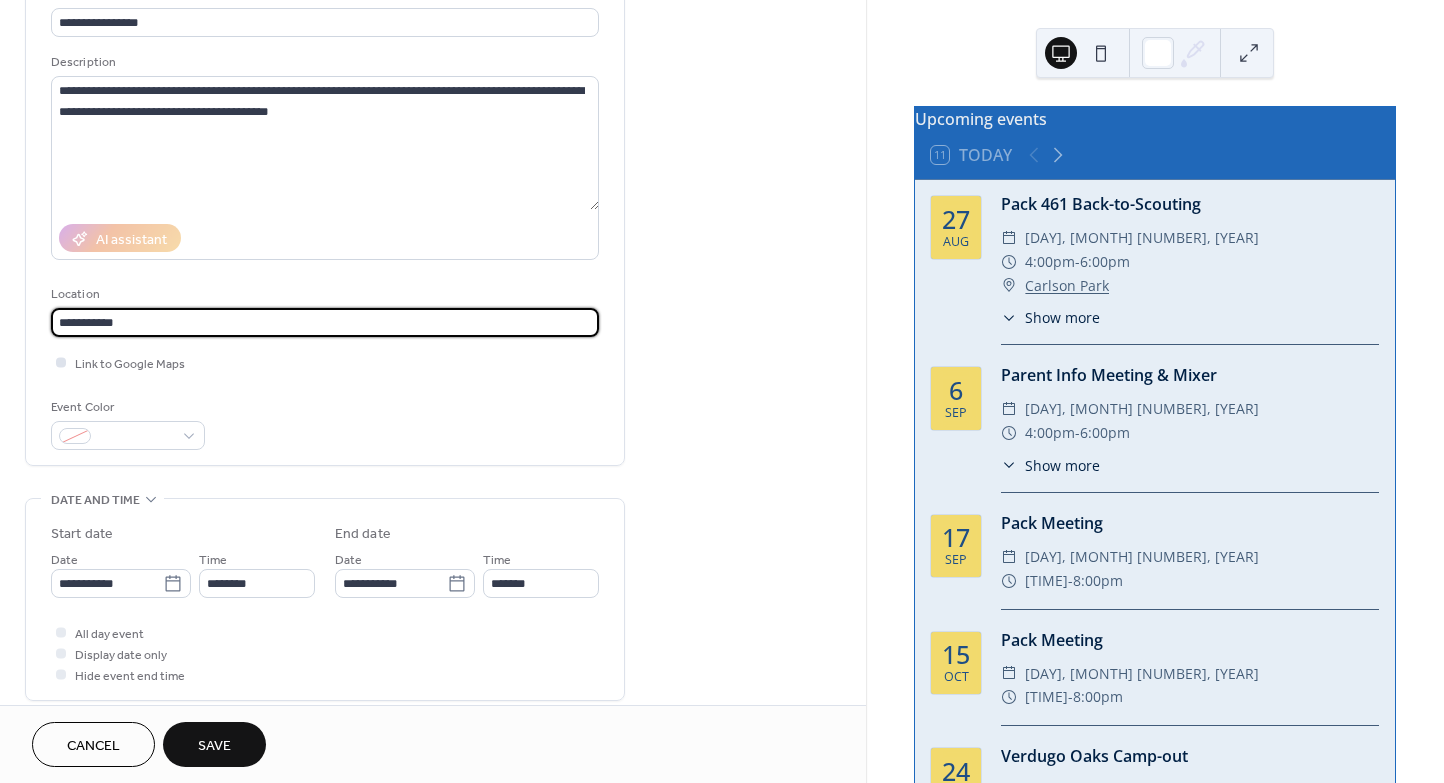 type on "**********" 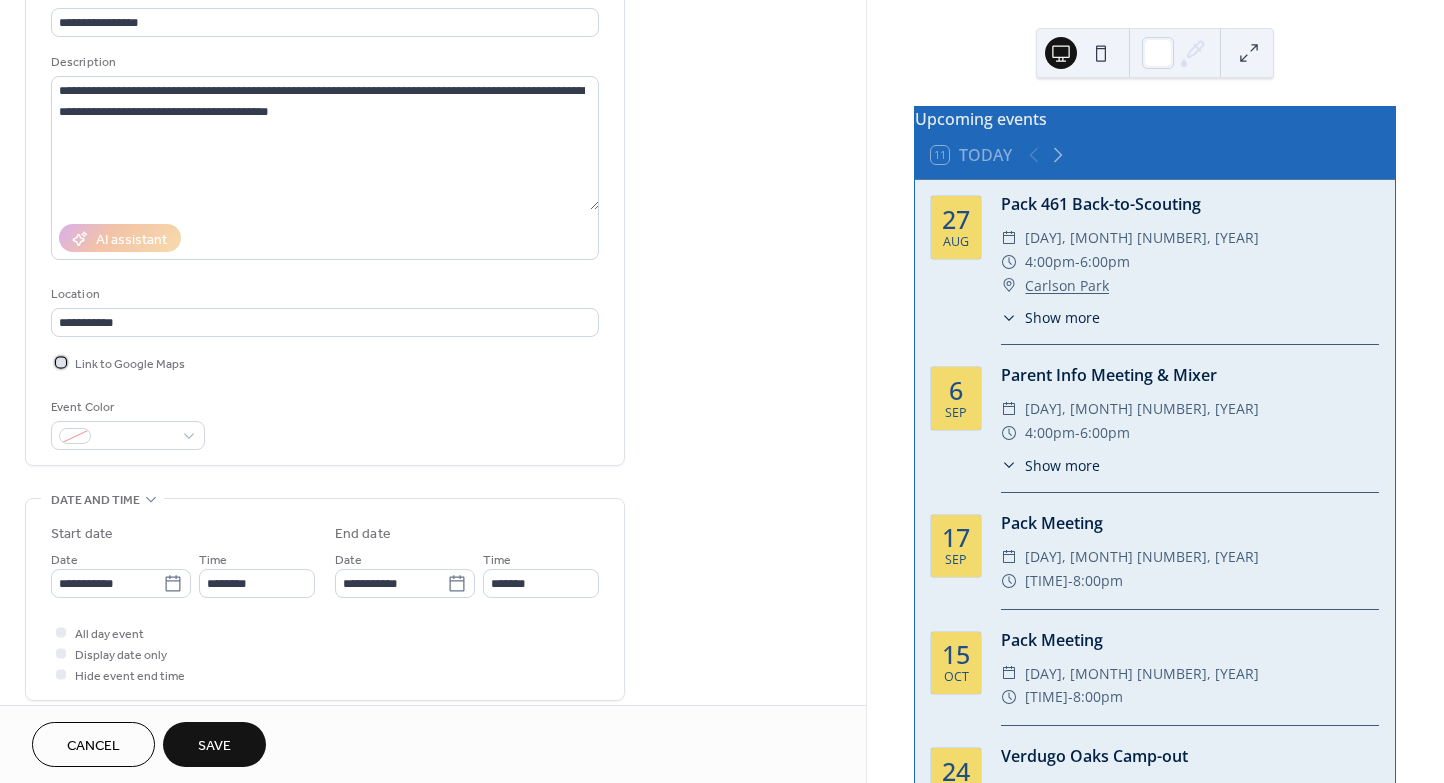 click at bounding box center (61, 362) 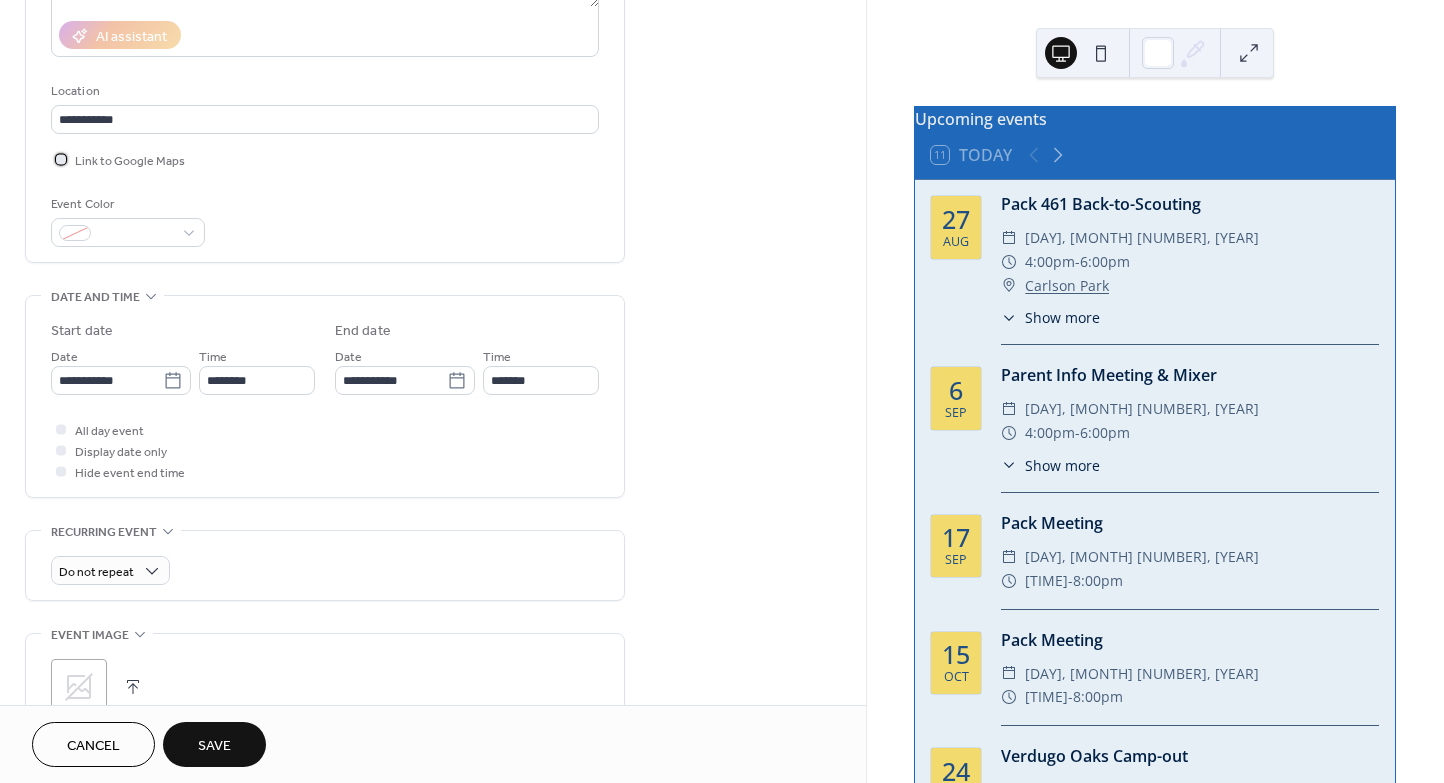 scroll, scrollTop: 362, scrollLeft: 0, axis: vertical 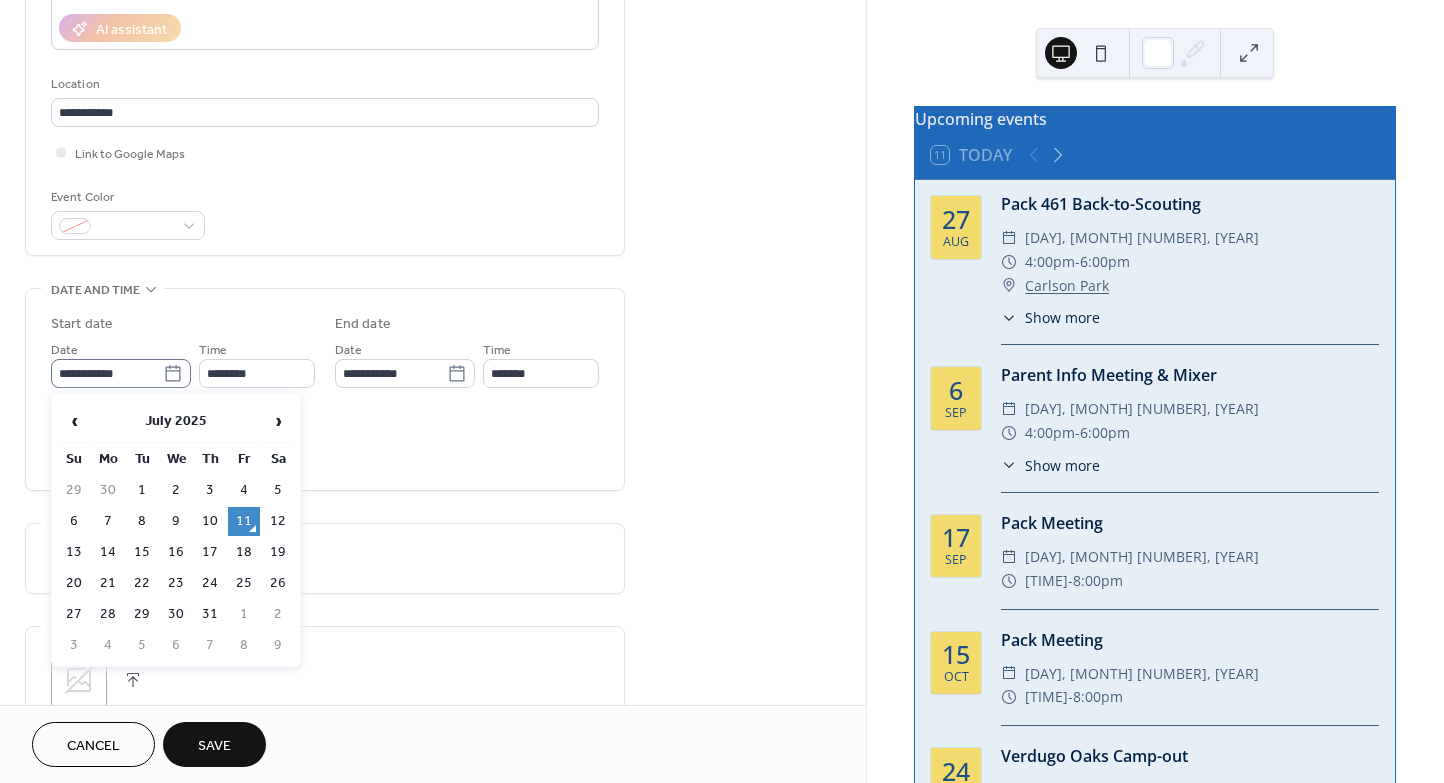 click 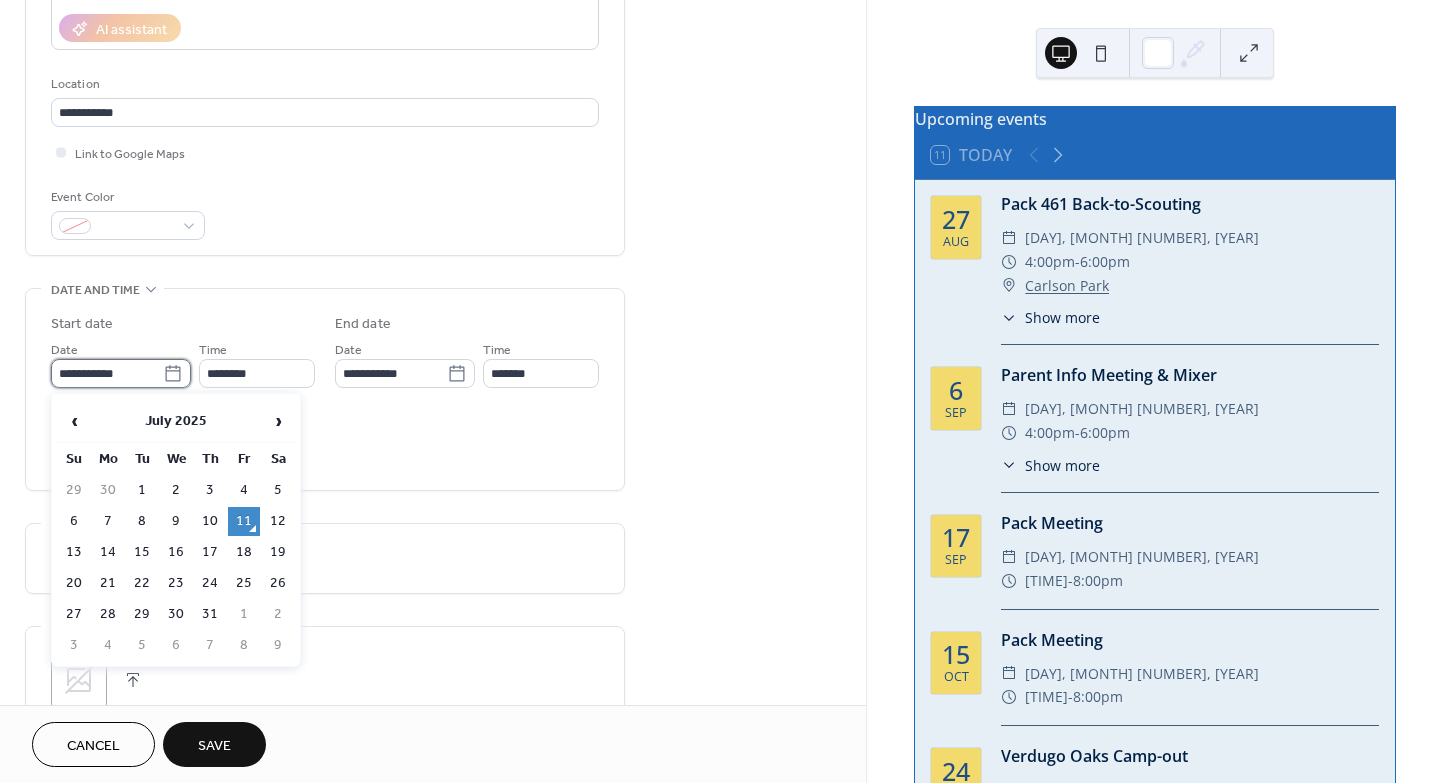 click on "**********" at bounding box center (107, 373) 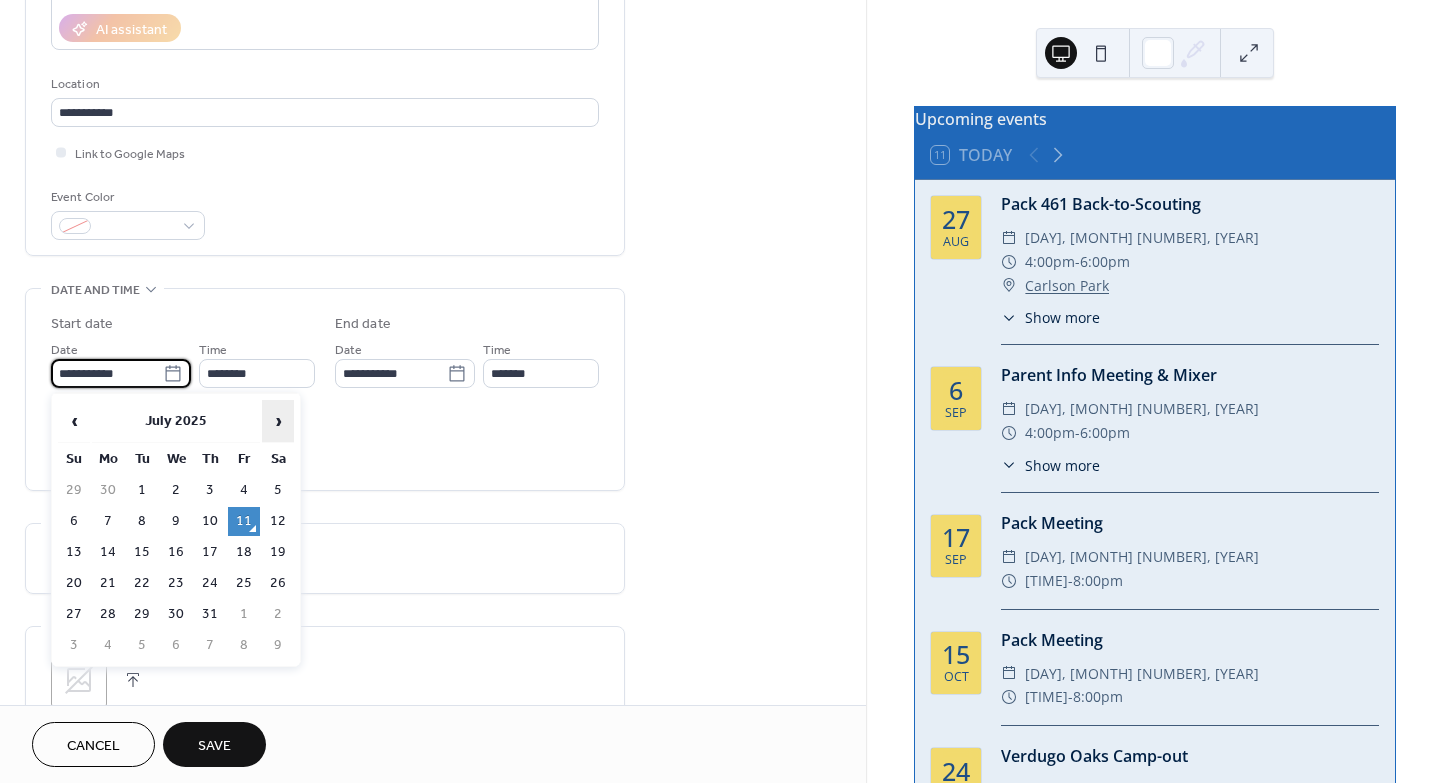 click on "›" at bounding box center (278, 421) 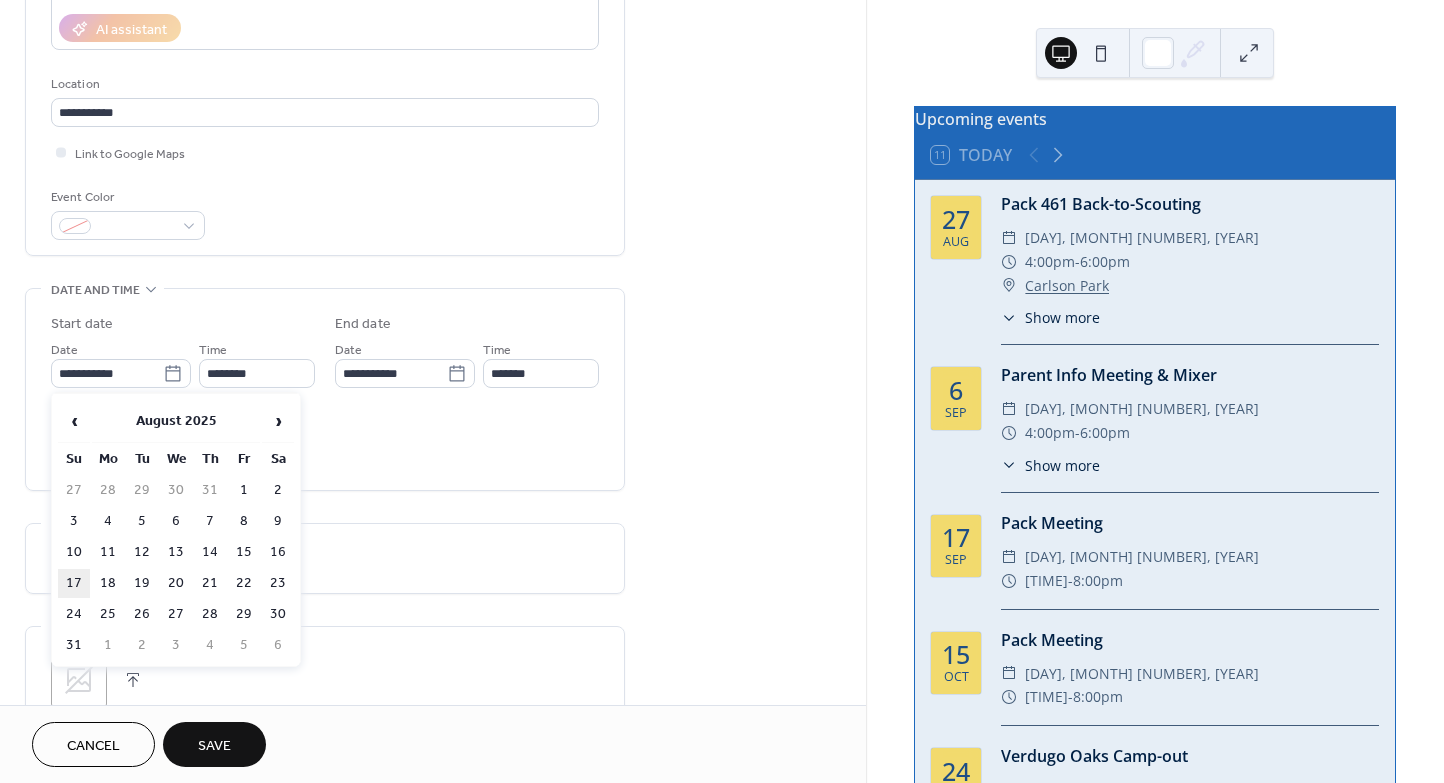 click on "17" at bounding box center (74, 583) 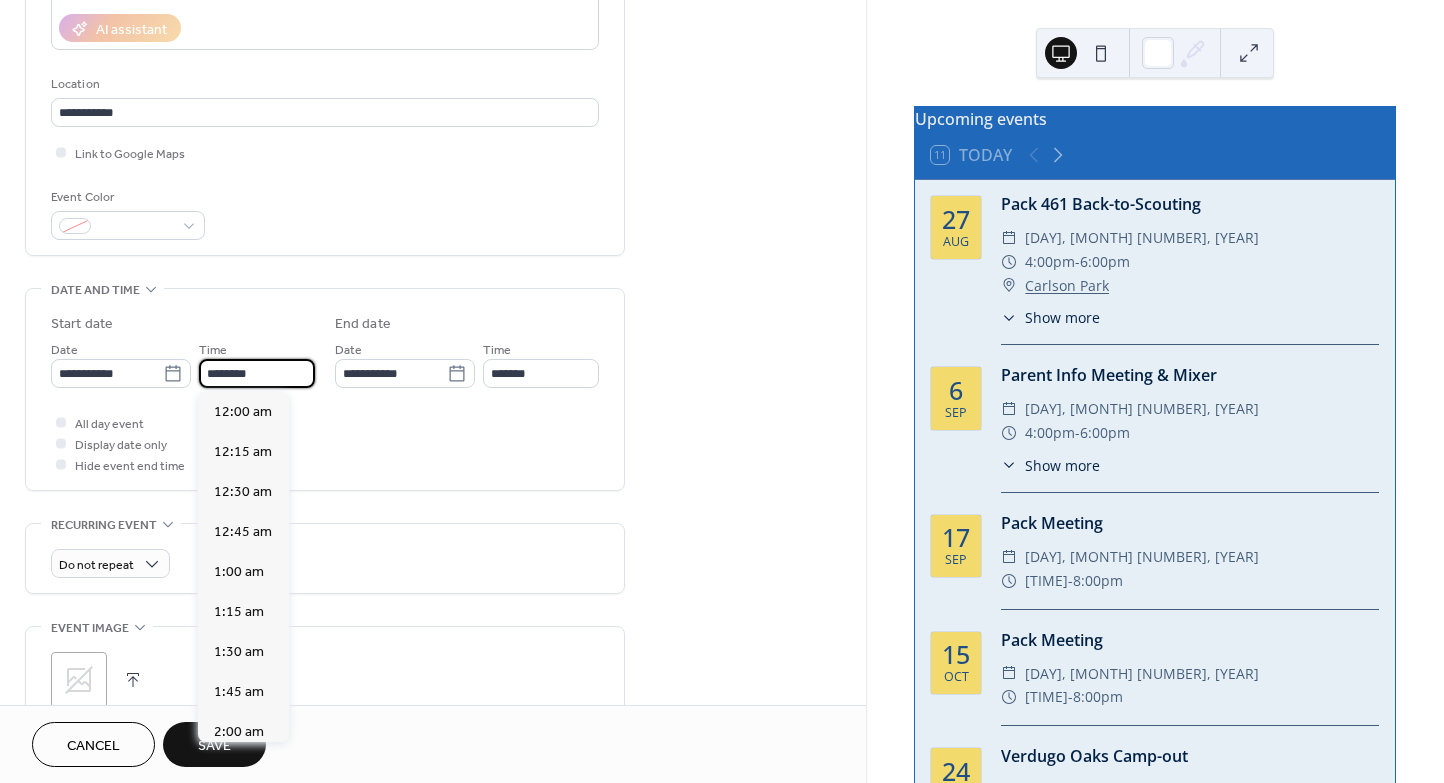 click on "********" at bounding box center (257, 373) 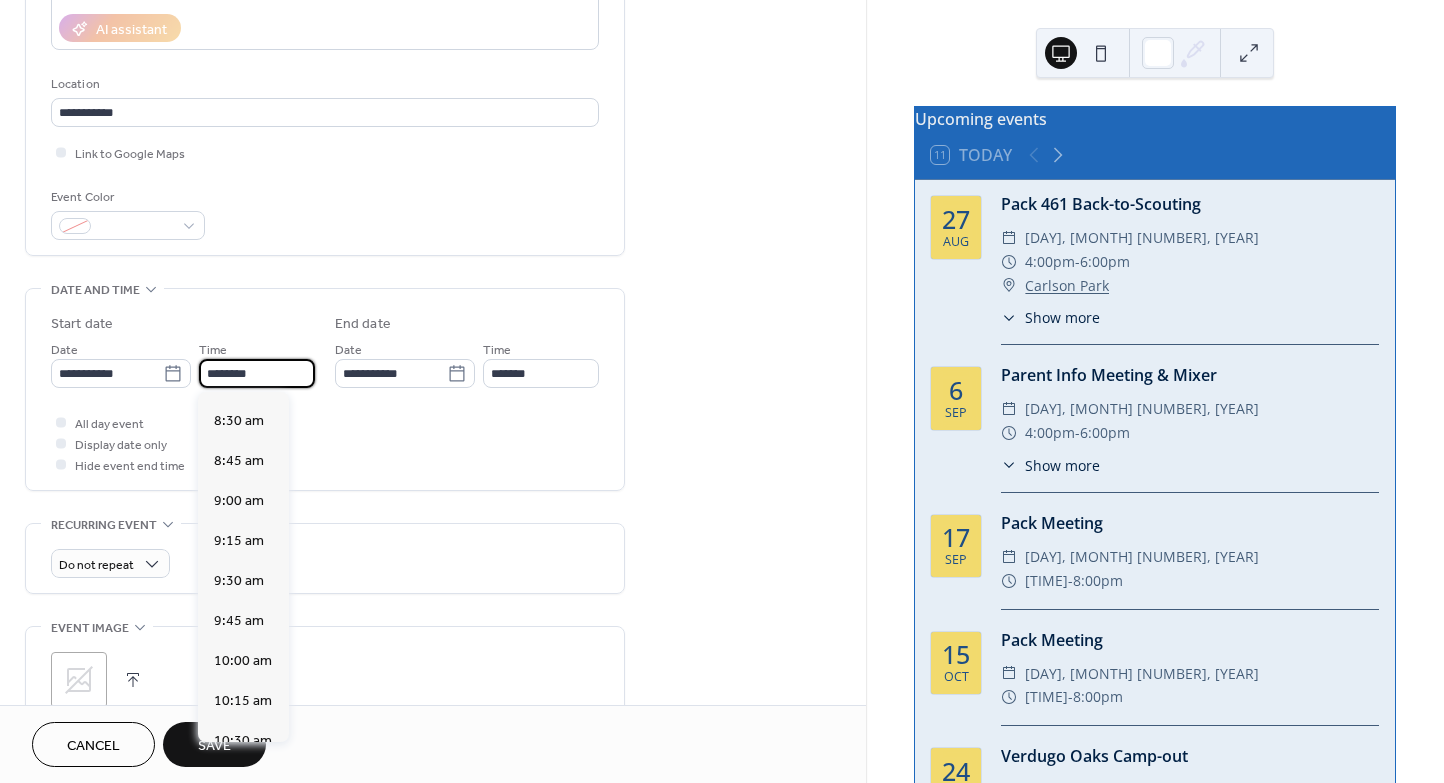 scroll, scrollTop: 1346, scrollLeft: 0, axis: vertical 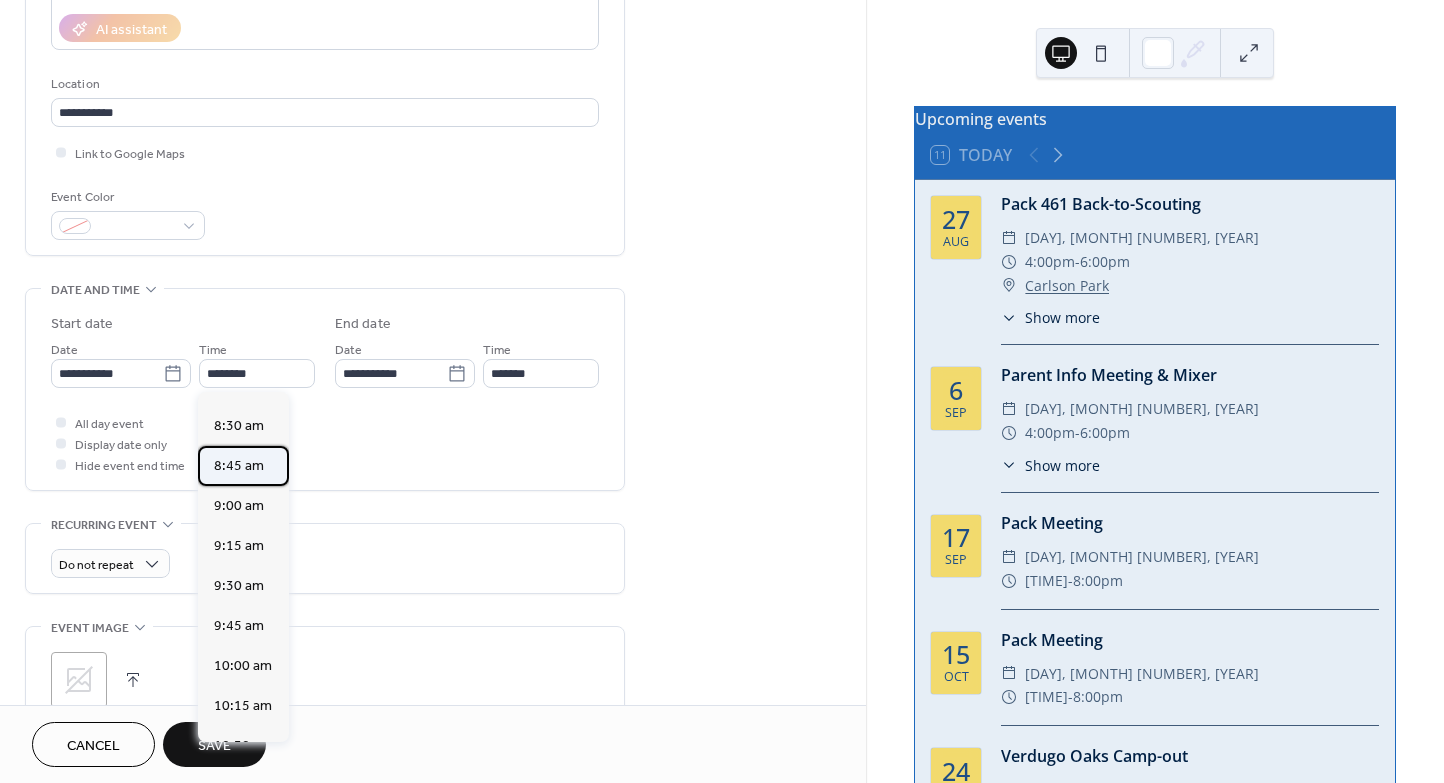 click on "8:45 am" at bounding box center [239, 466] 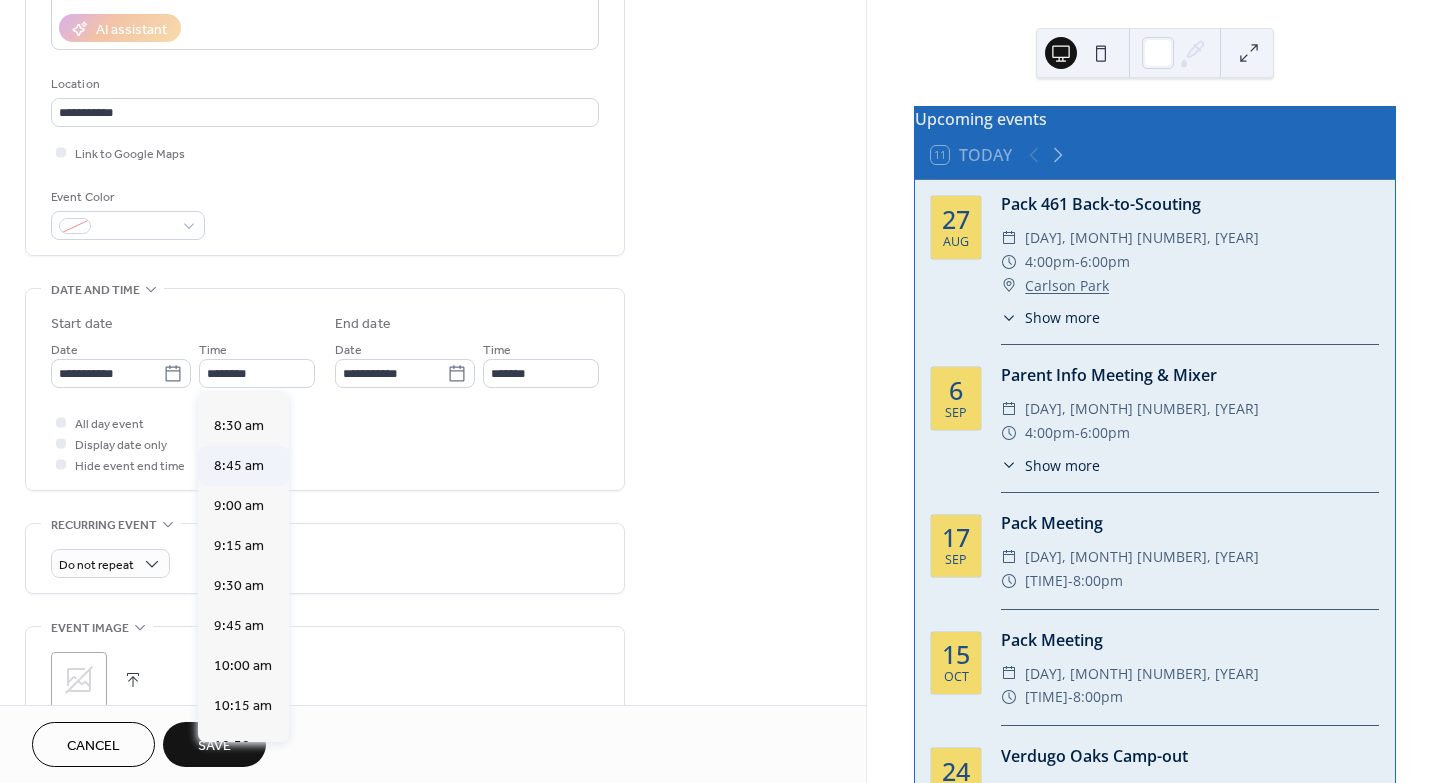 type on "*******" 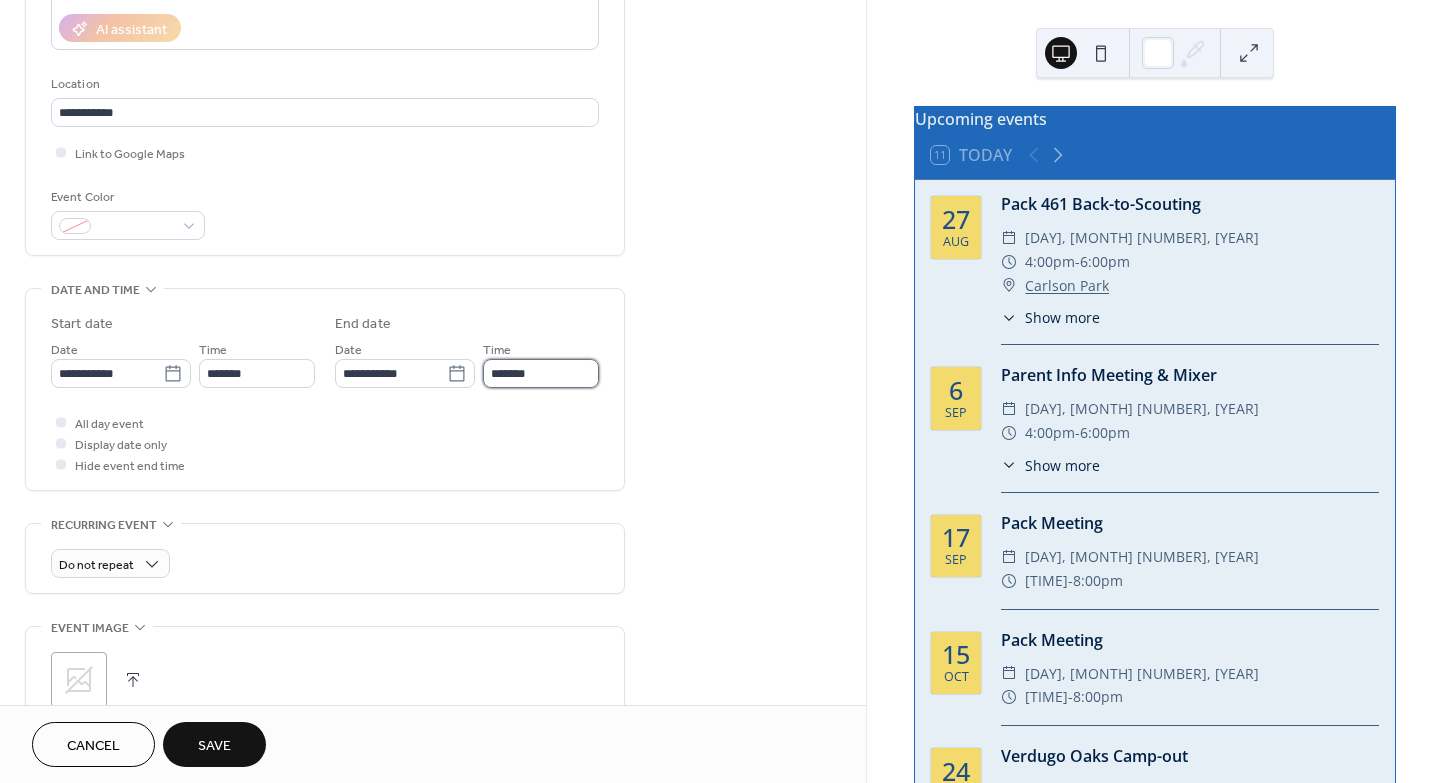 click on "*******" at bounding box center [541, 373] 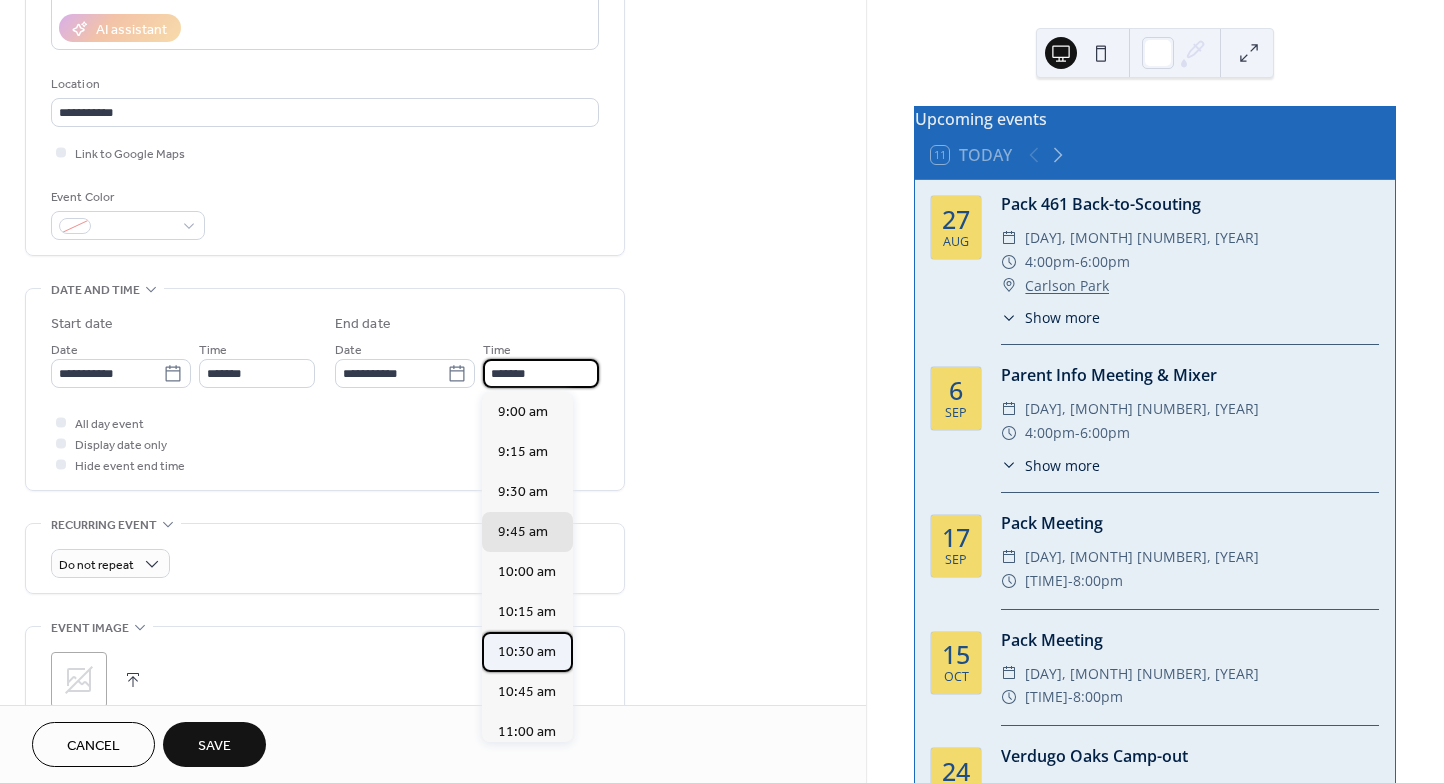 click on "10:30 am" at bounding box center (527, 652) 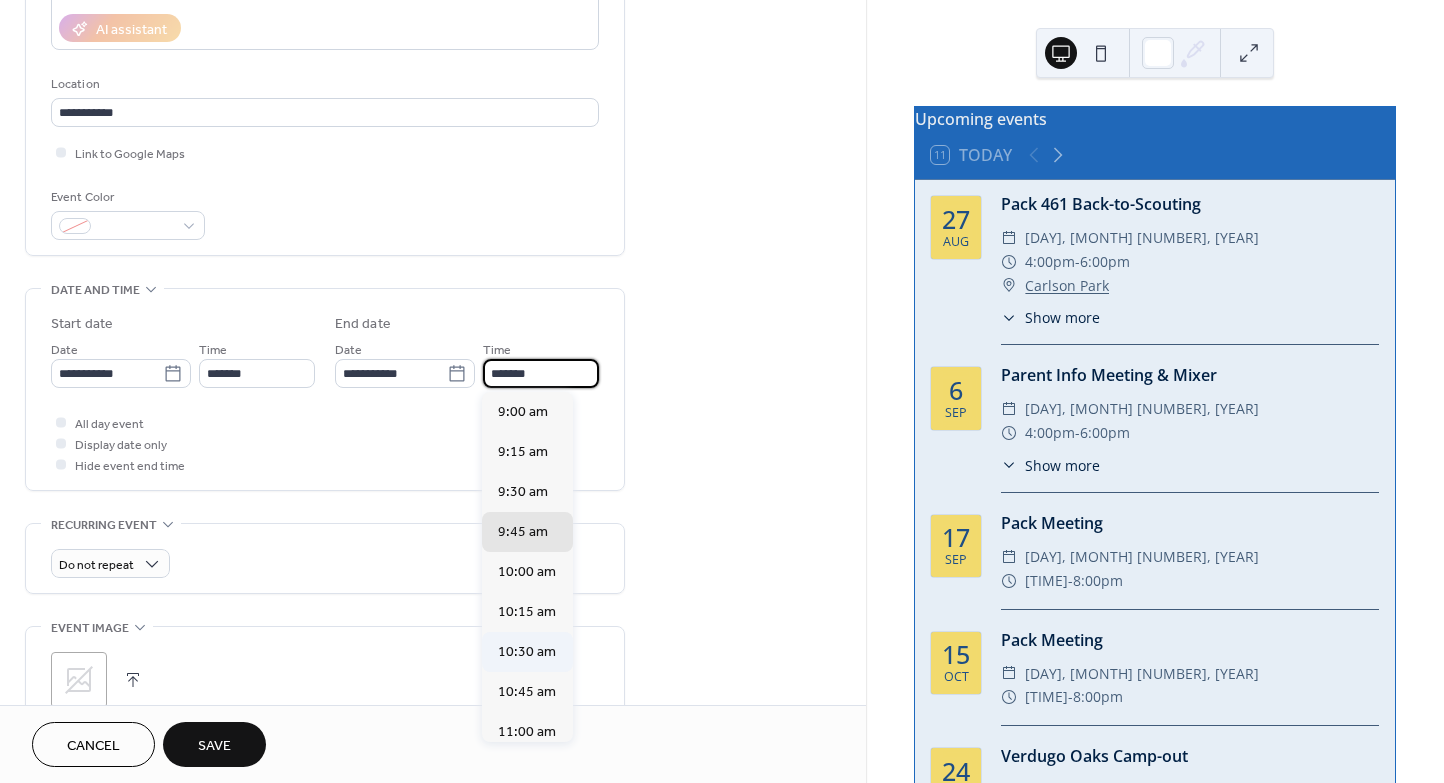 type on "********" 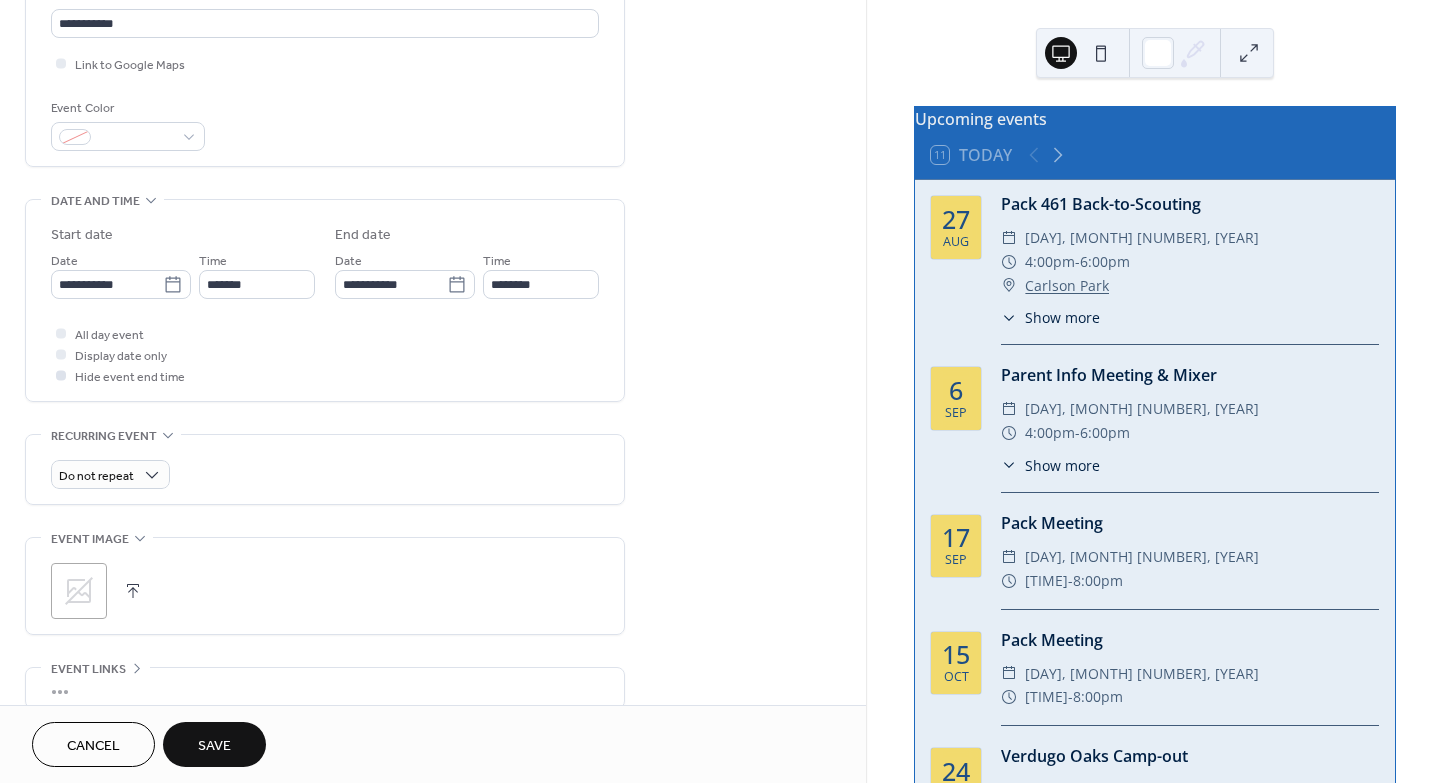scroll, scrollTop: 450, scrollLeft: 0, axis: vertical 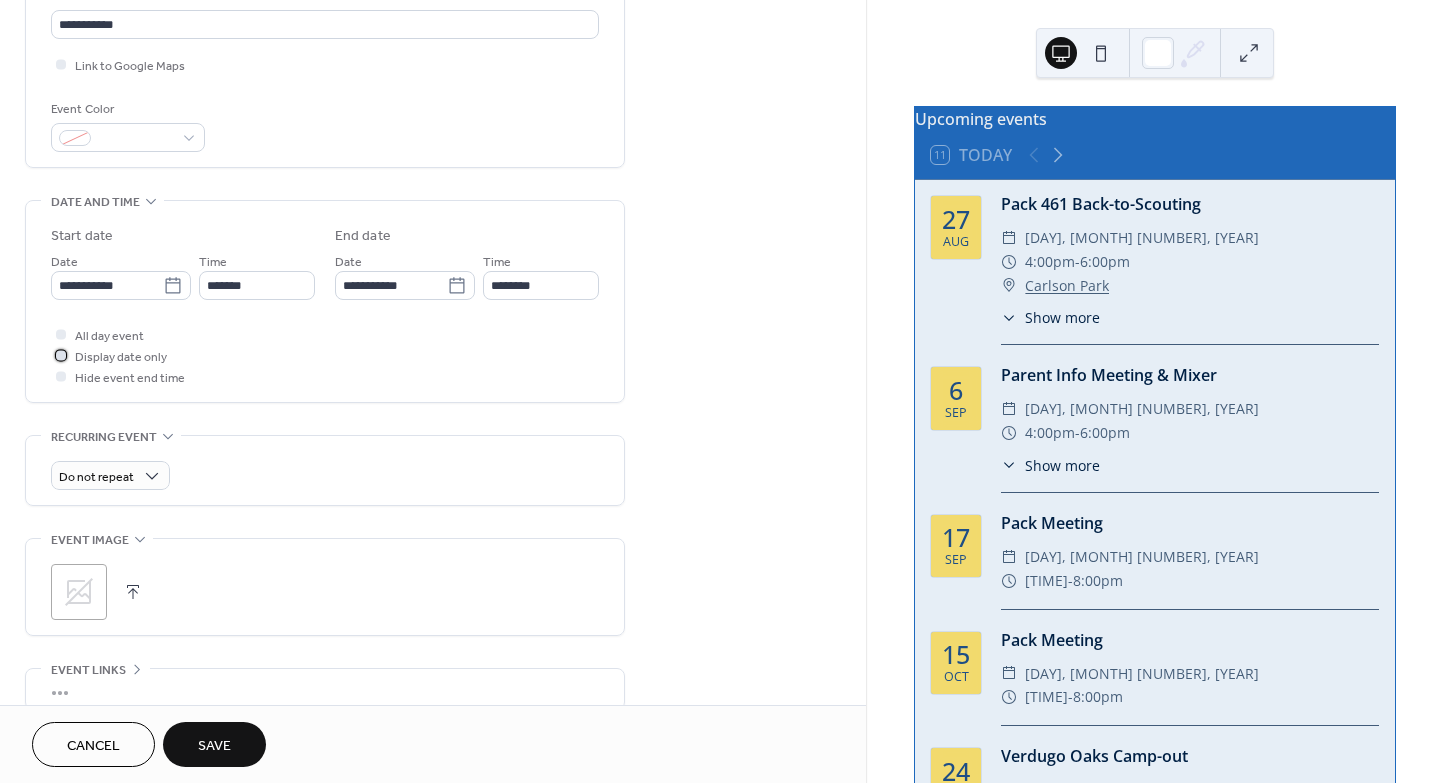 click at bounding box center [61, 355] 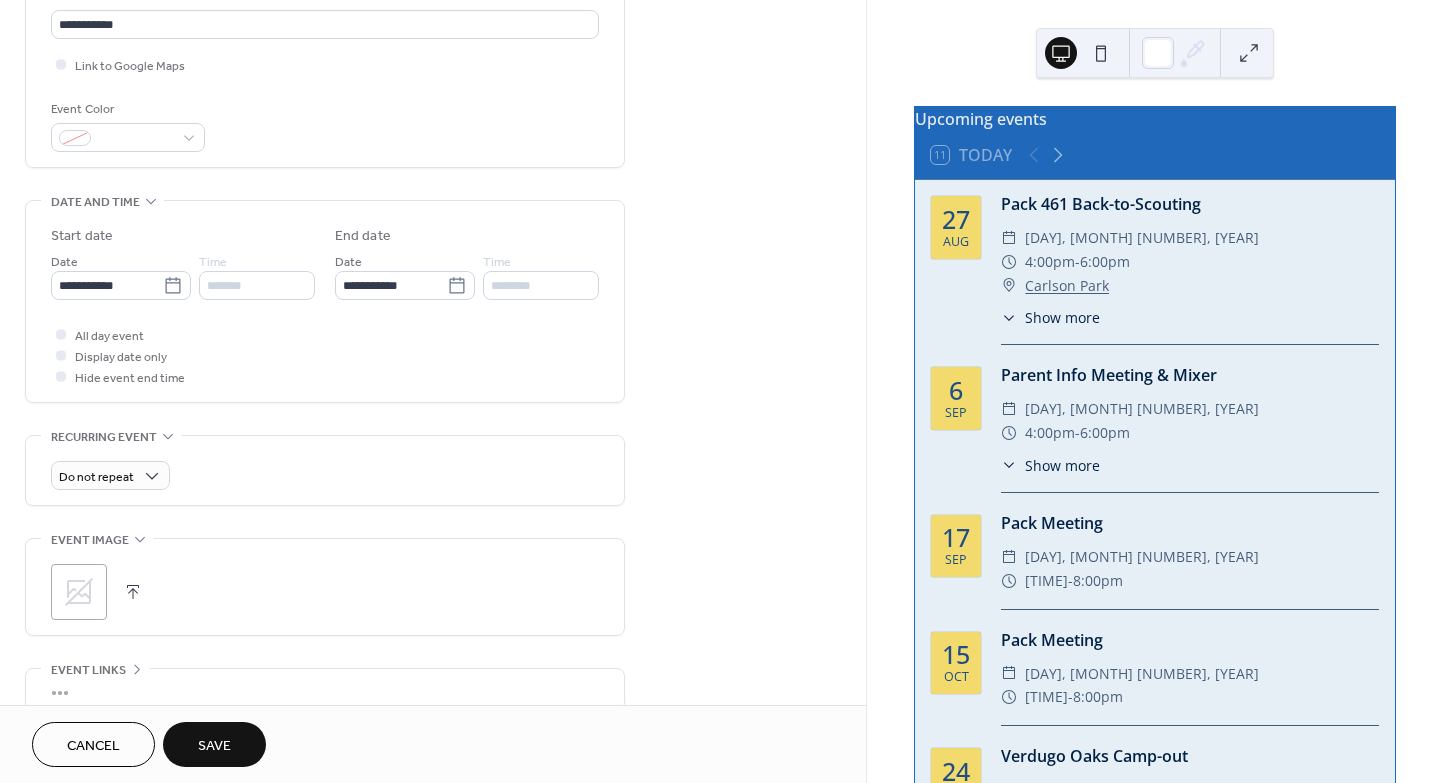 click at bounding box center (61, 334) 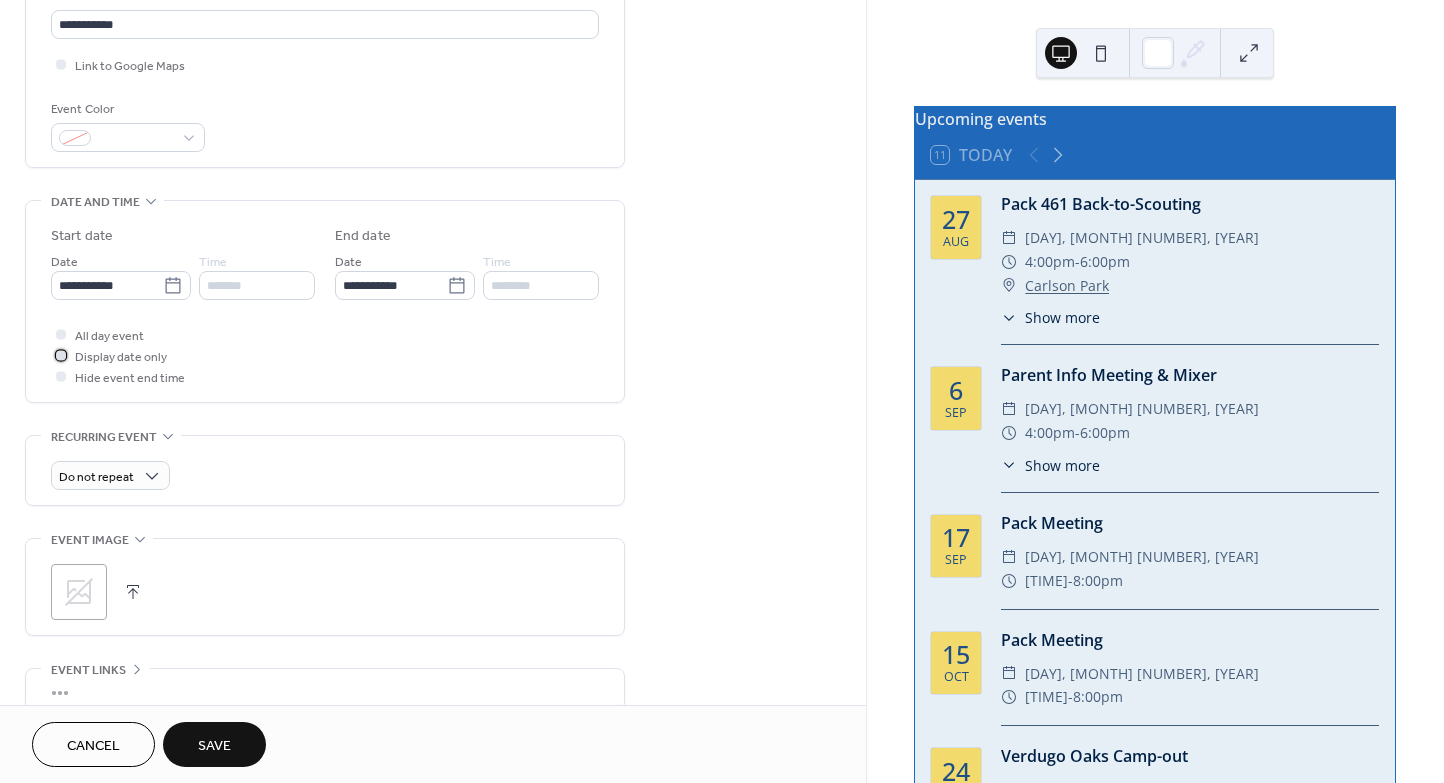 click at bounding box center (61, 355) 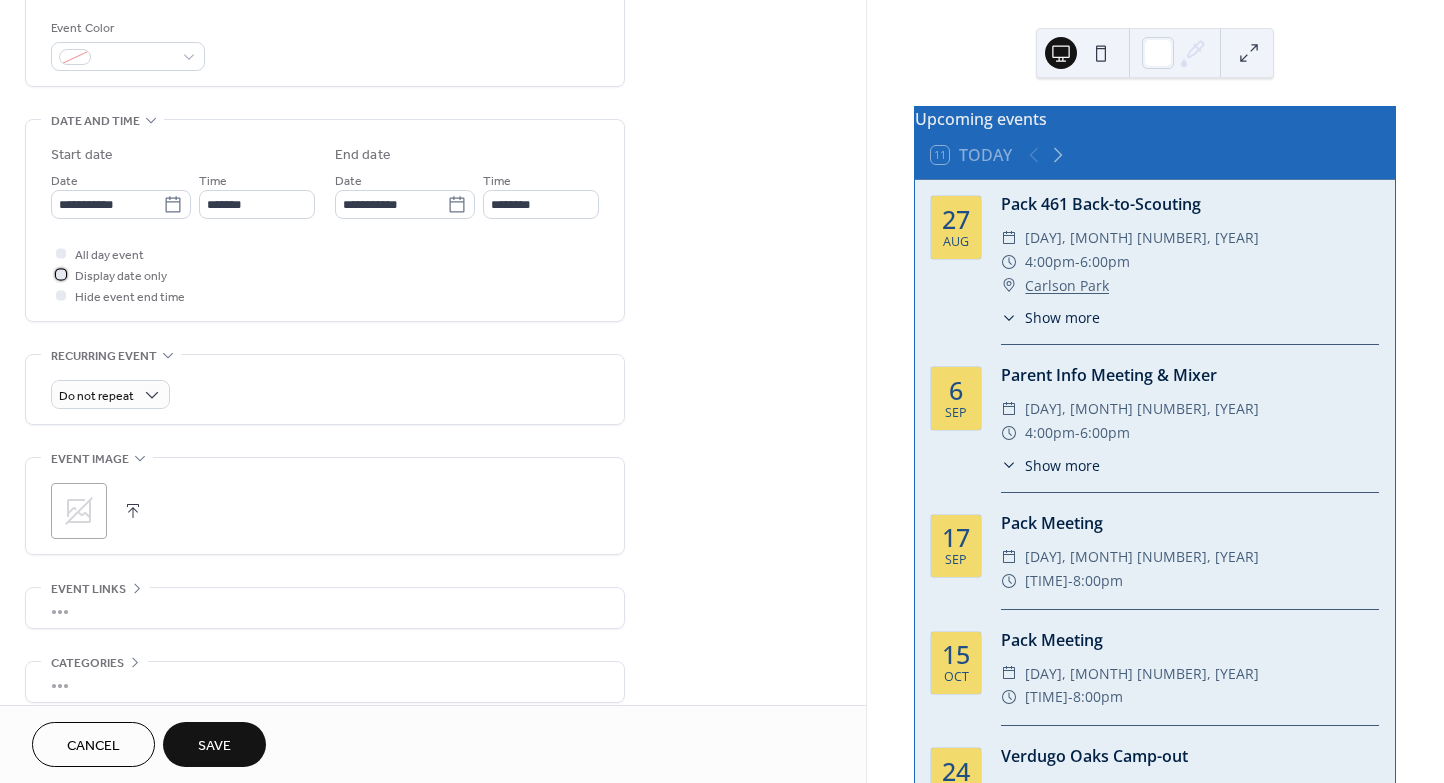 scroll, scrollTop: 623, scrollLeft: 0, axis: vertical 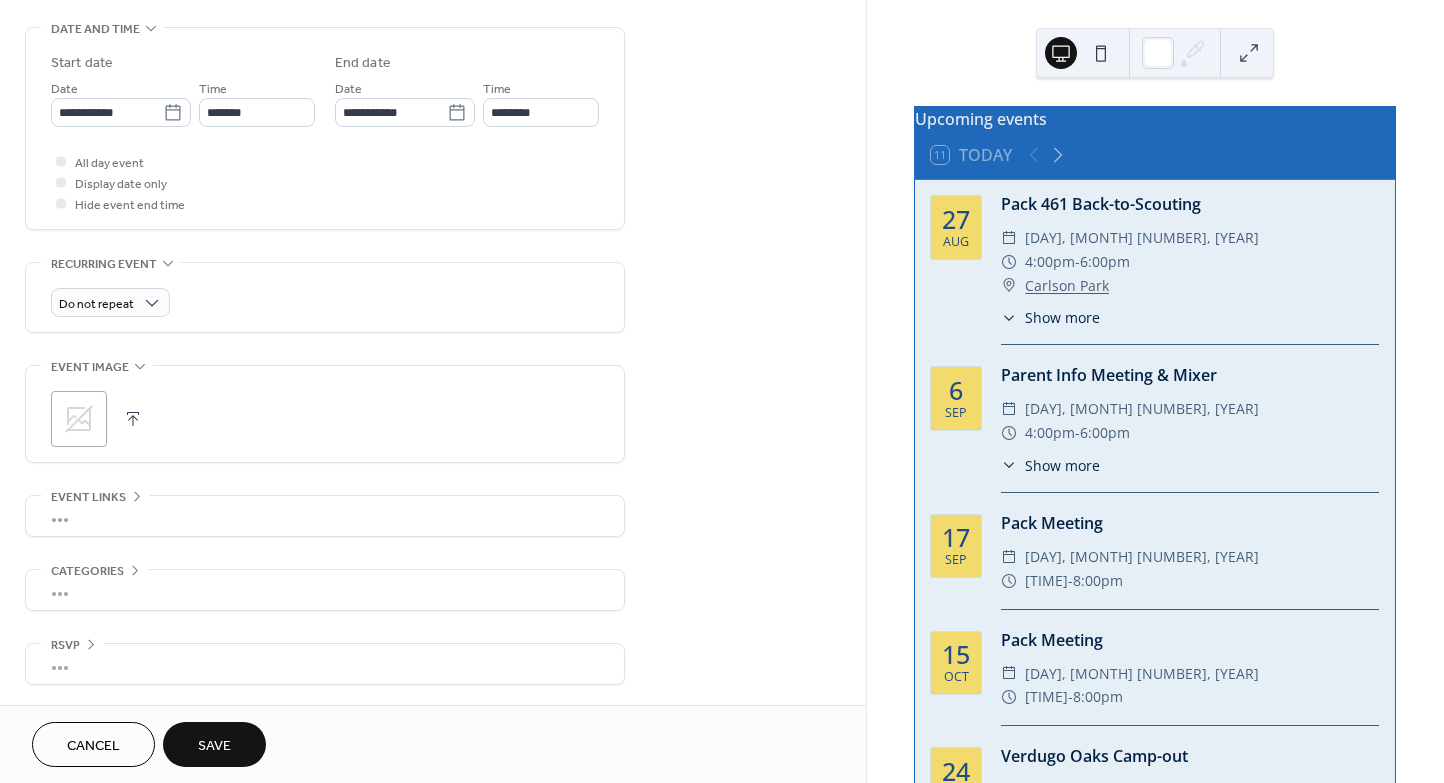 click on "Save" at bounding box center [214, 746] 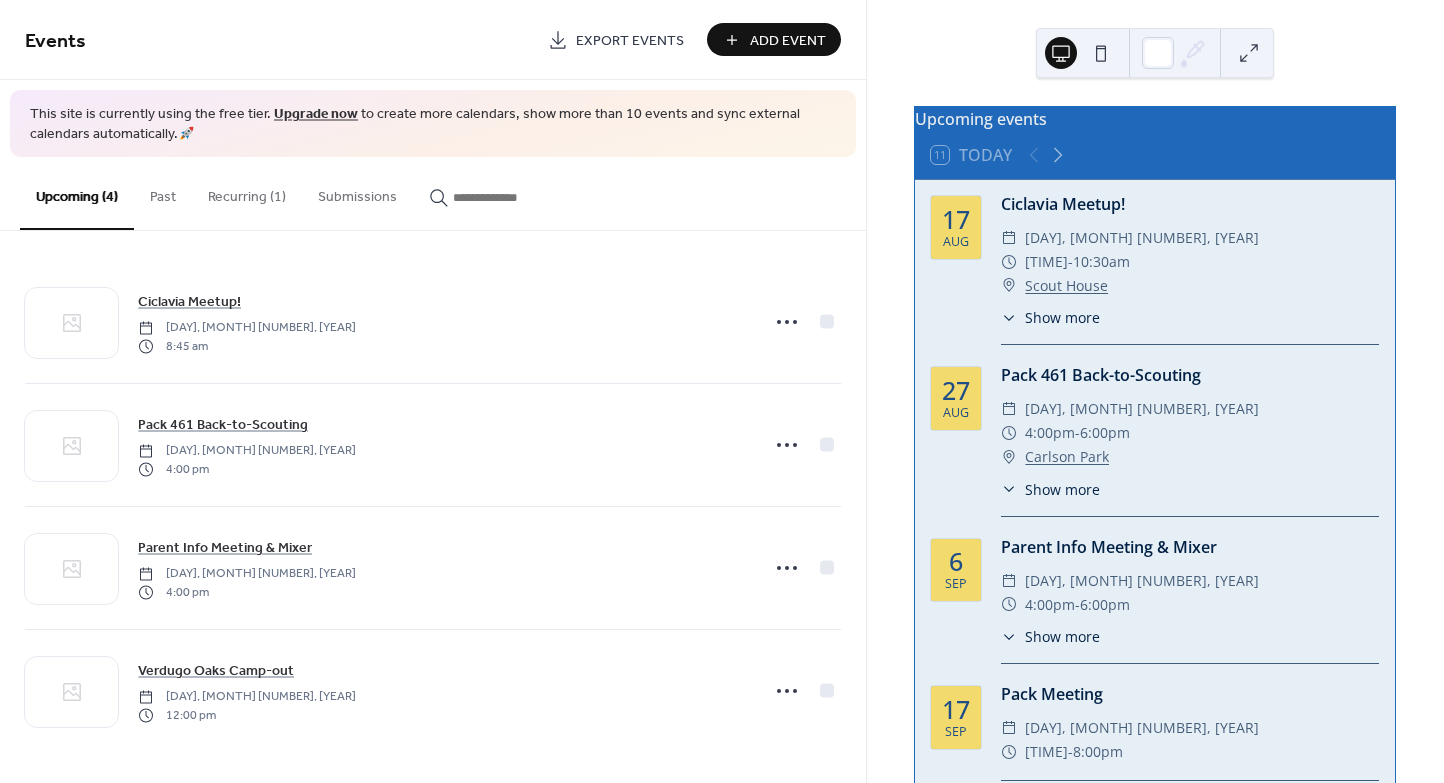 click on "Show more" at bounding box center [1062, 317] 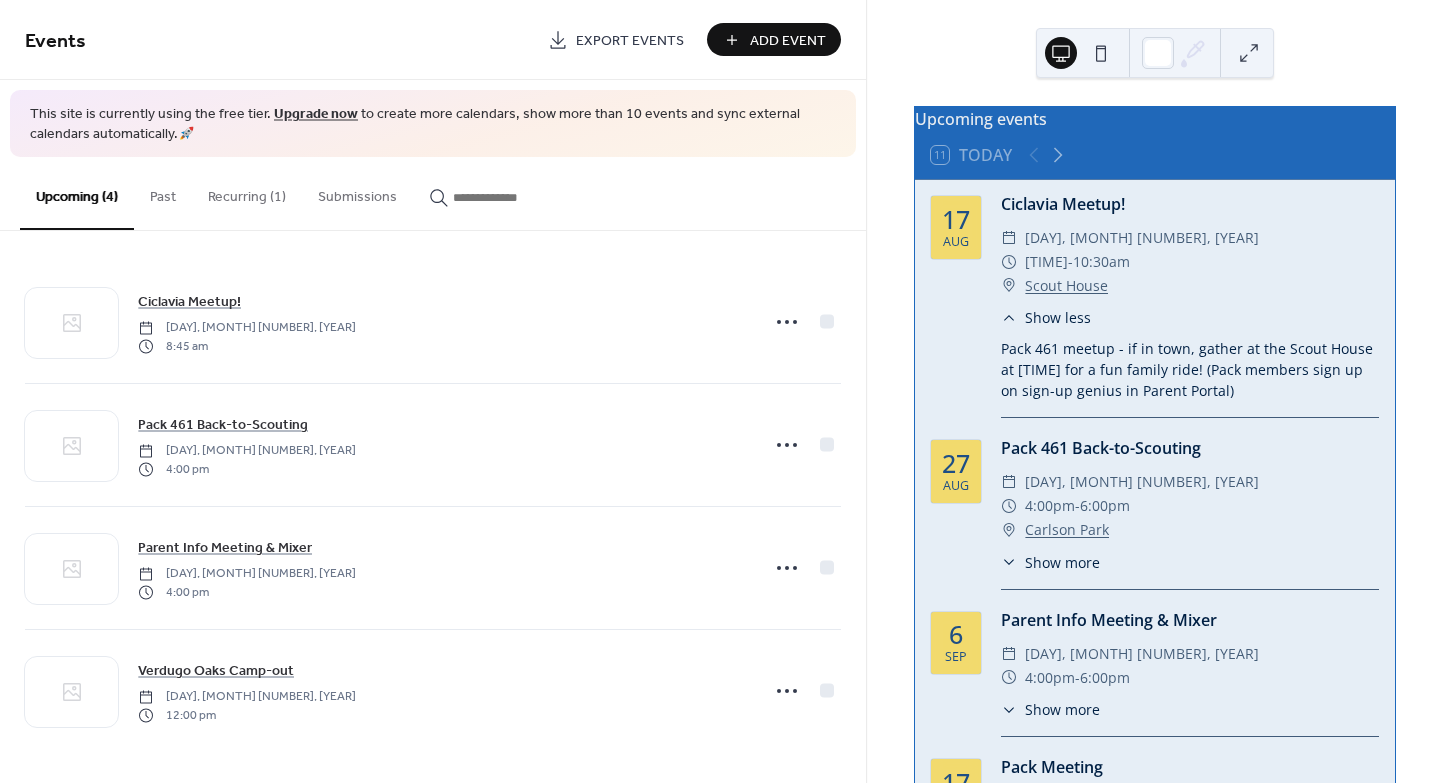click on "Show less" at bounding box center (1058, 317) 